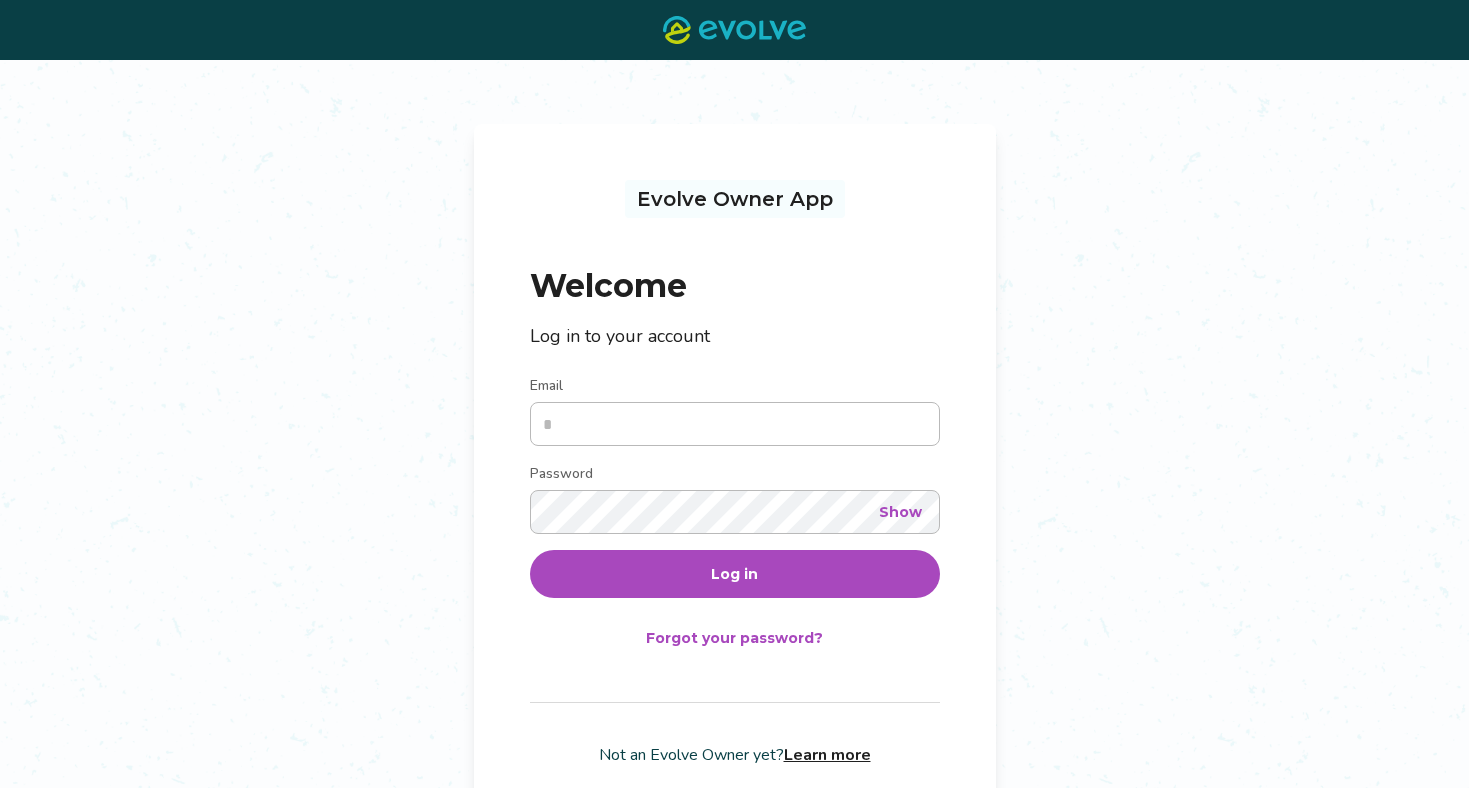 scroll, scrollTop: 0, scrollLeft: 0, axis: both 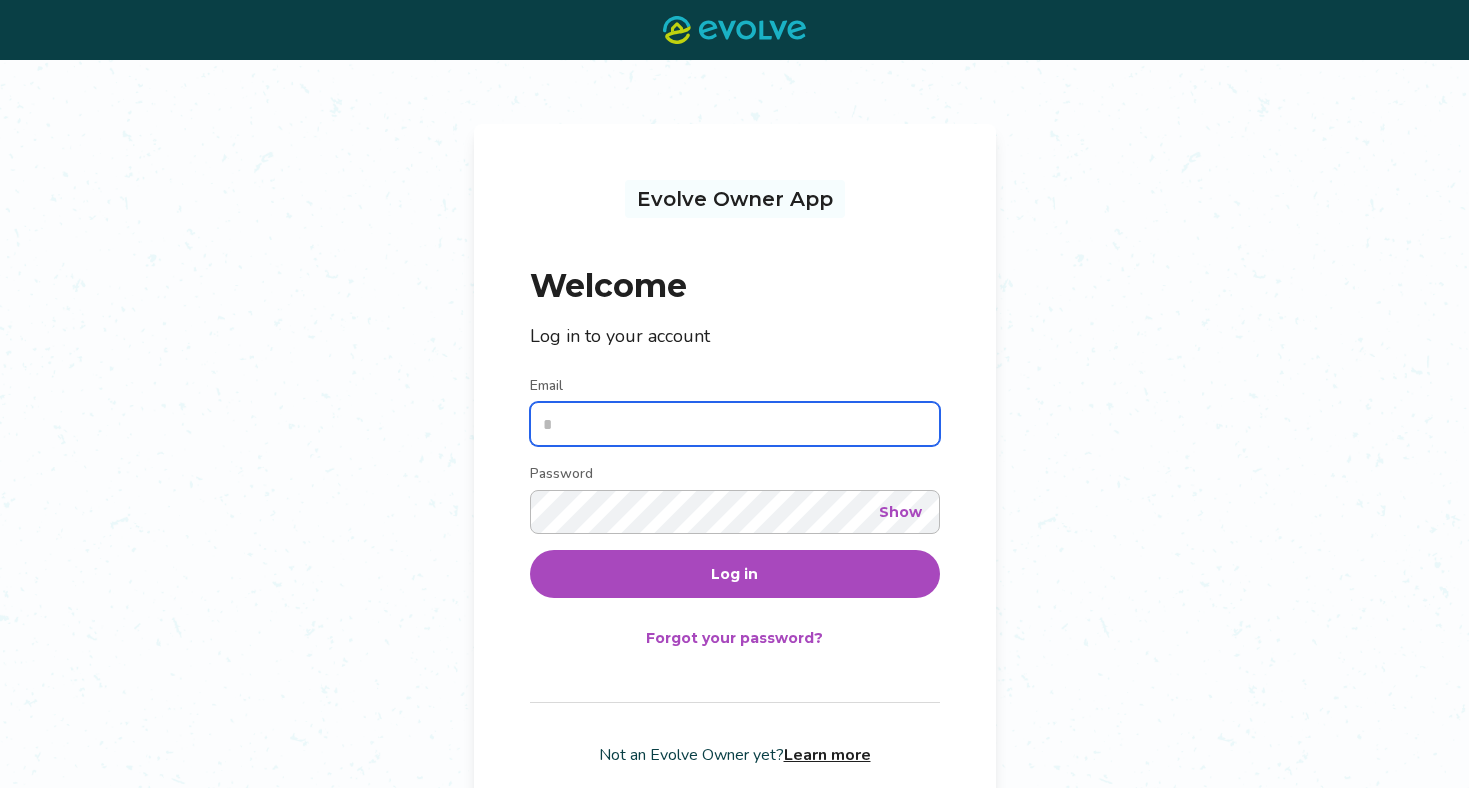 type on "**********" 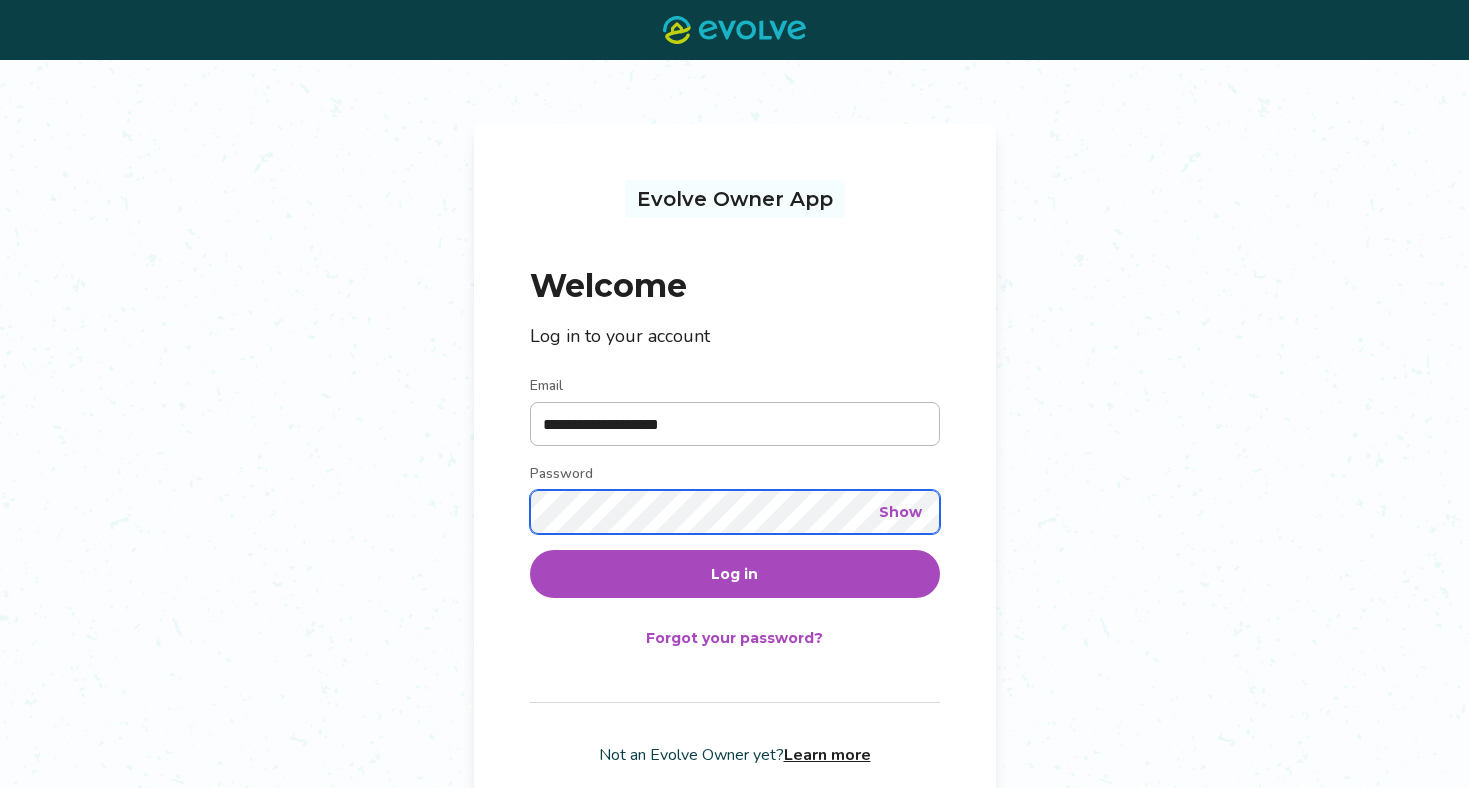 click on "Log in" at bounding box center [735, 574] 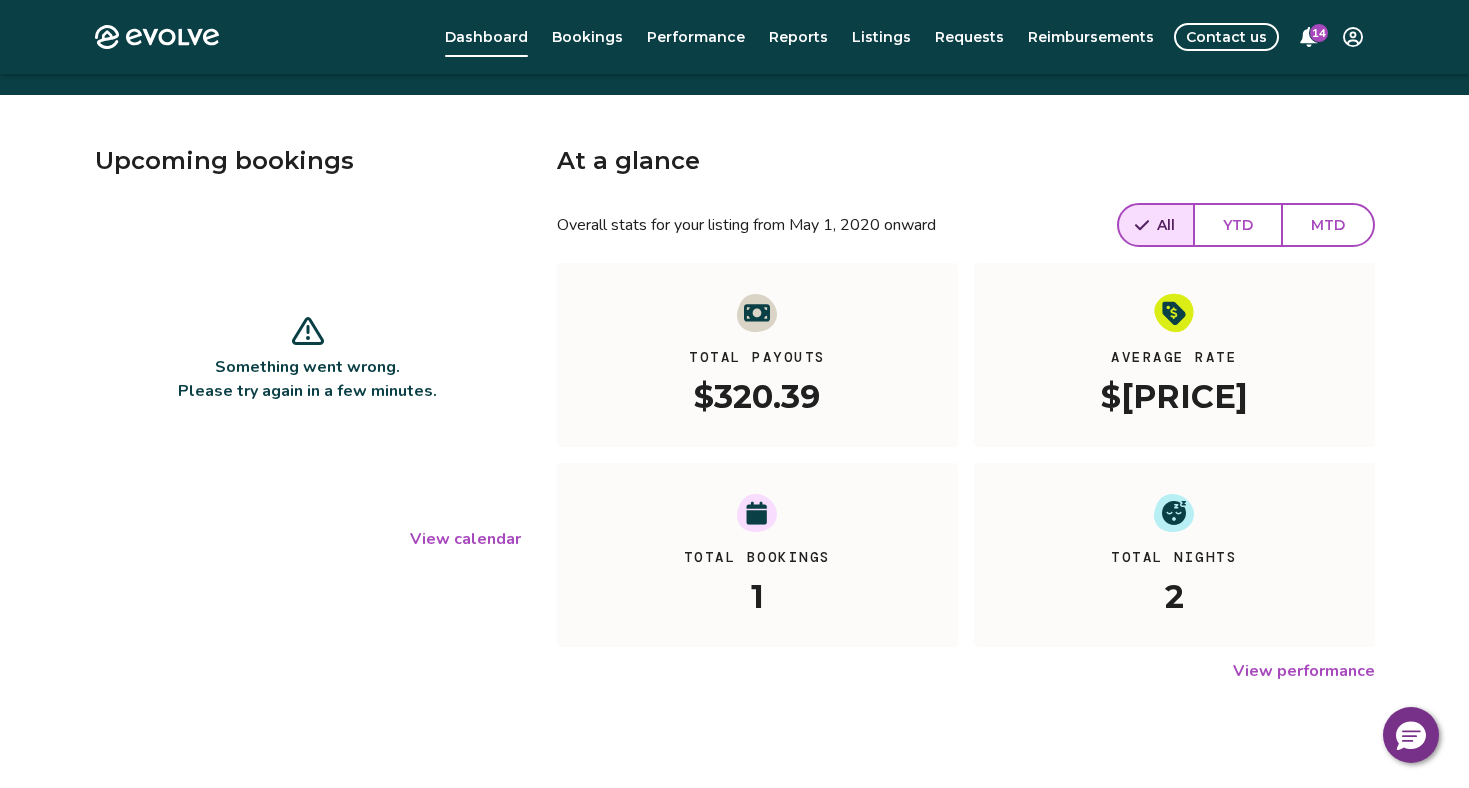 scroll, scrollTop: 0, scrollLeft: 0, axis: both 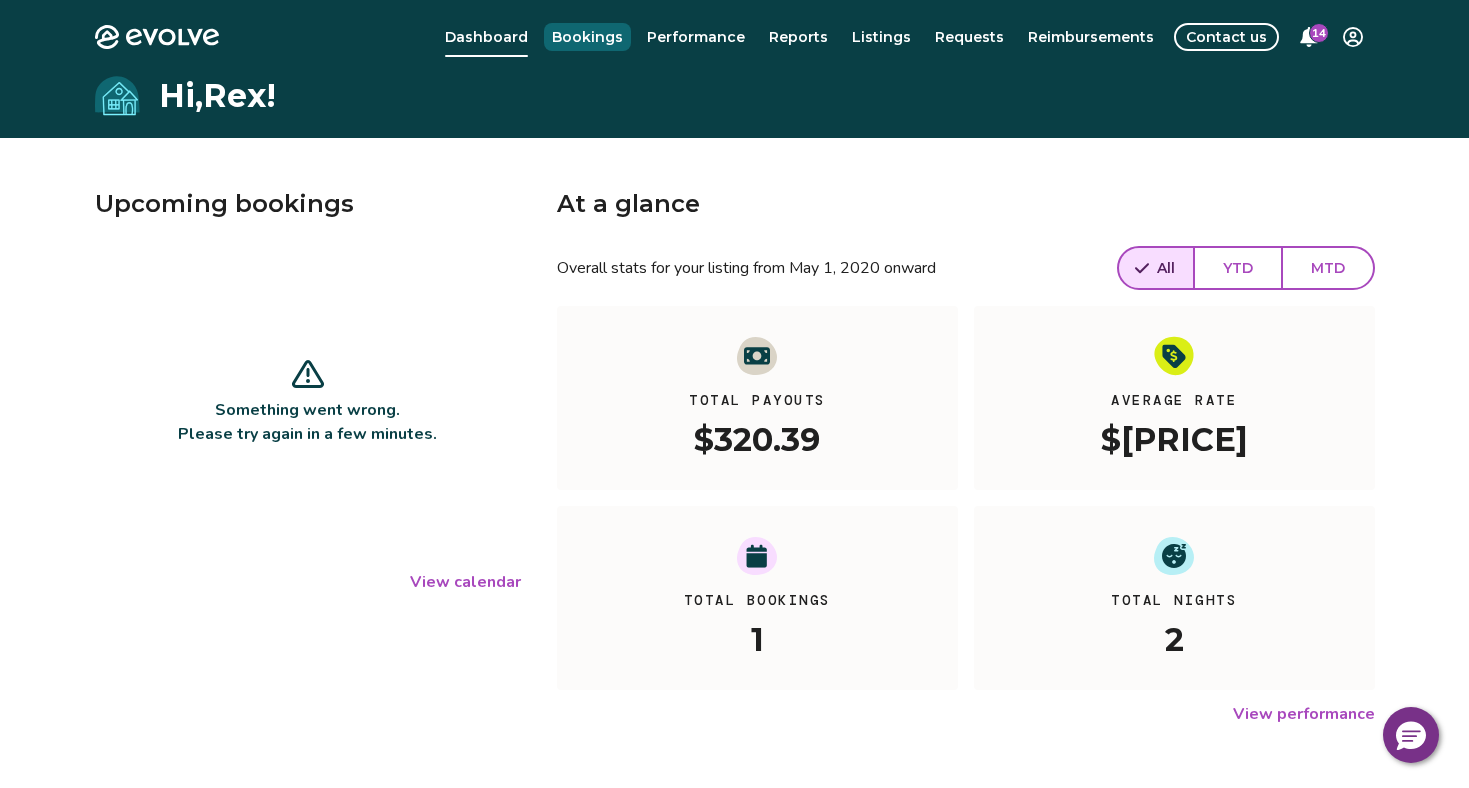 click on "Bookings" at bounding box center (587, 37) 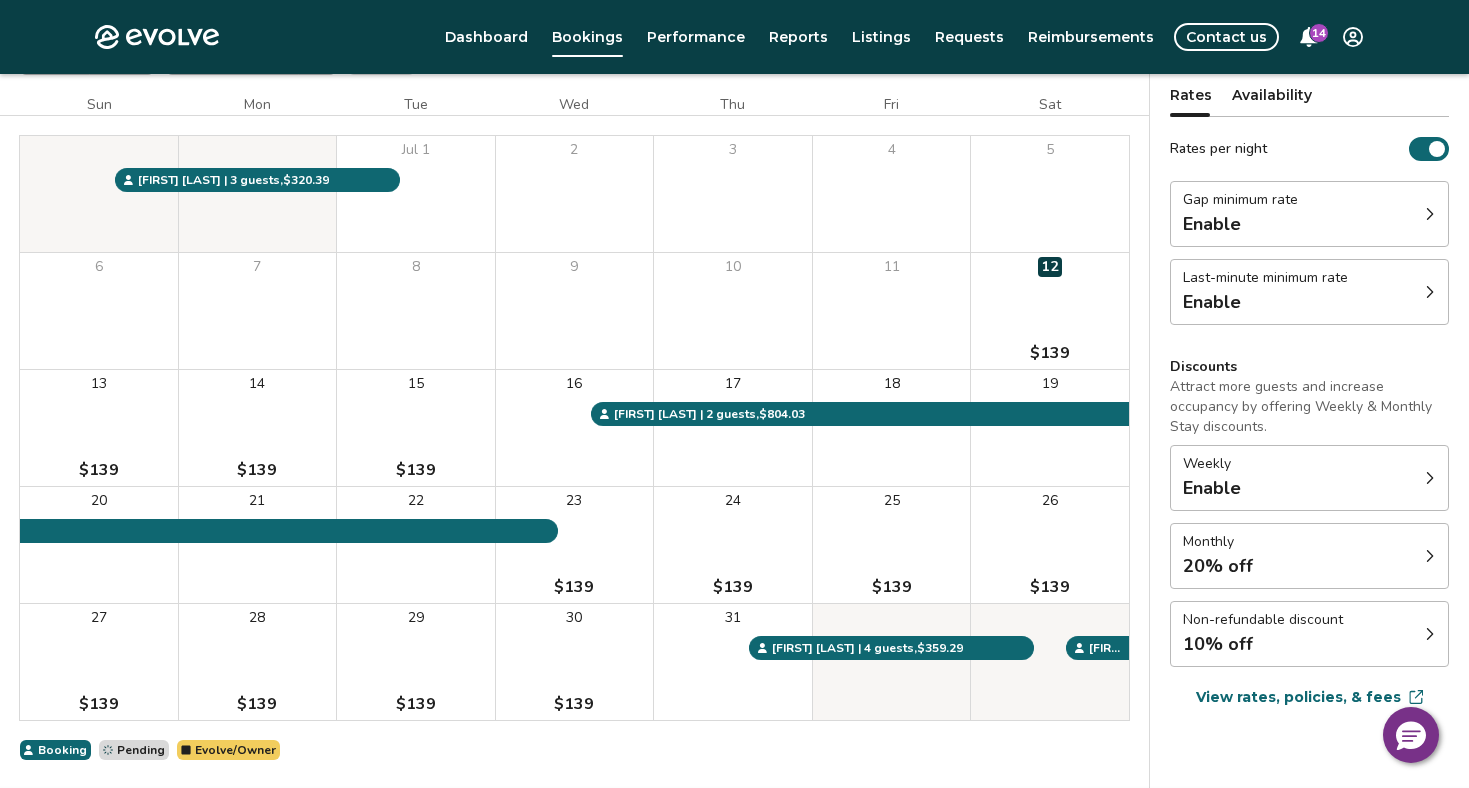 scroll, scrollTop: 164, scrollLeft: 0, axis: vertical 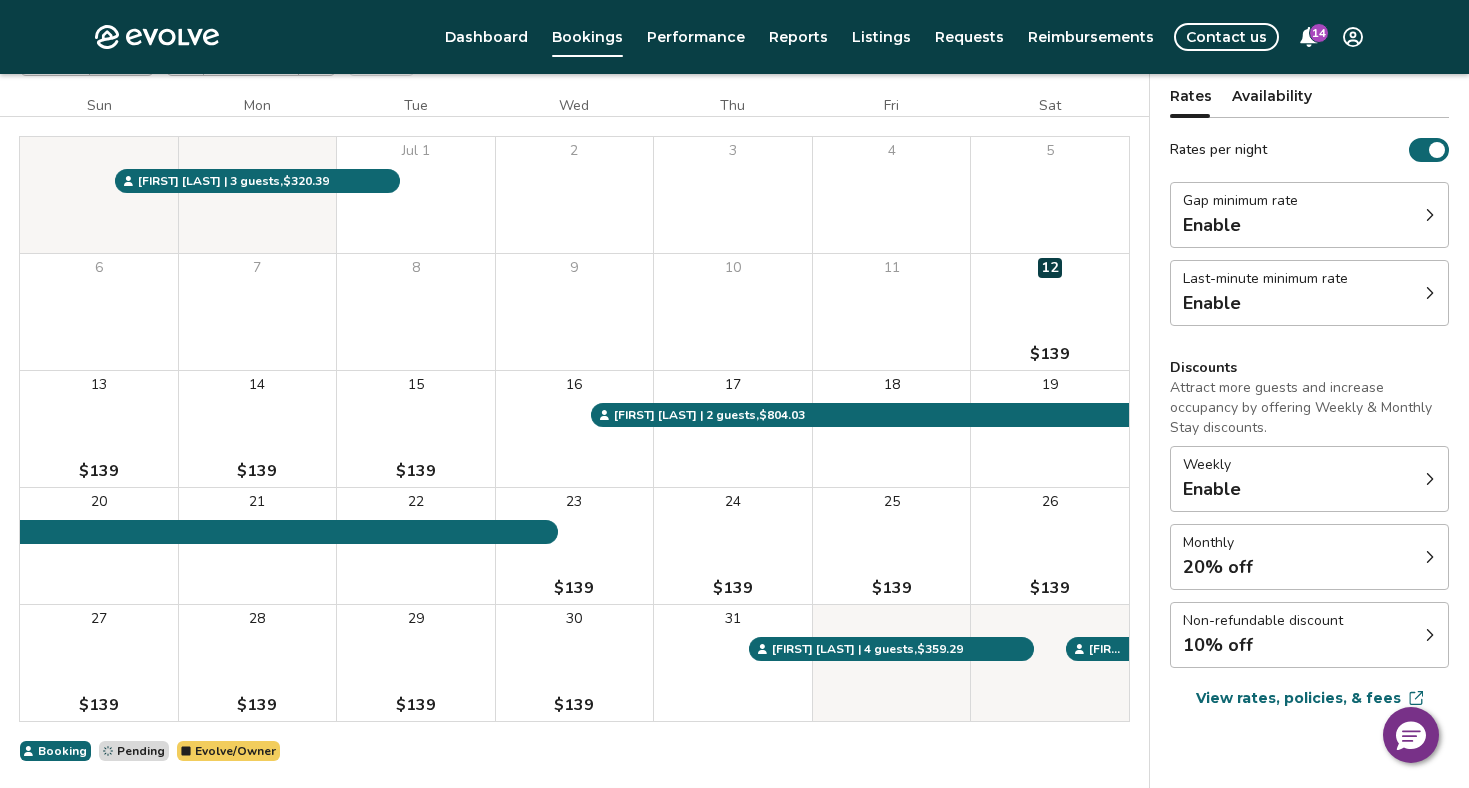 click on "Enable" at bounding box center (1265, 303) 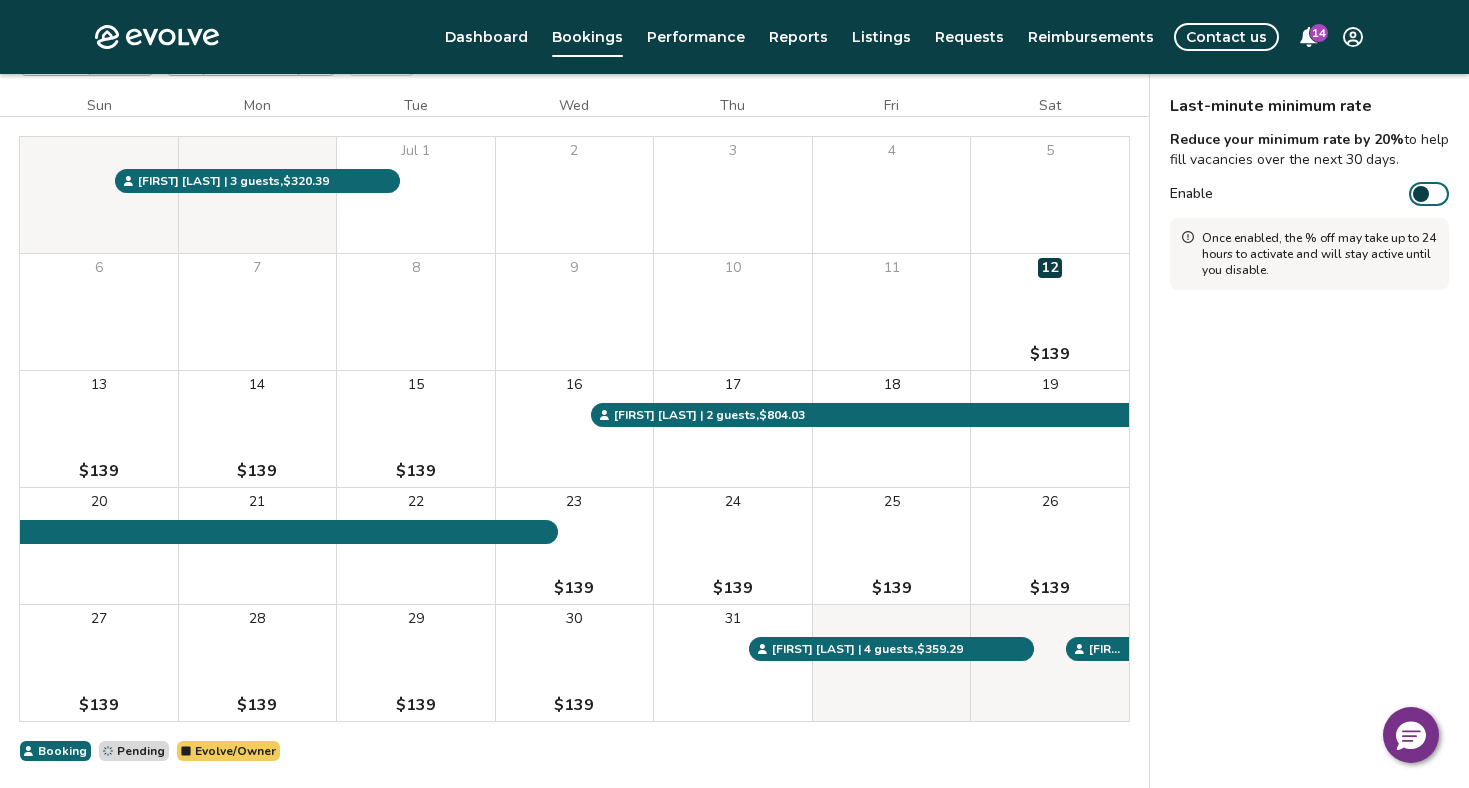 click at bounding box center (1421, 194) 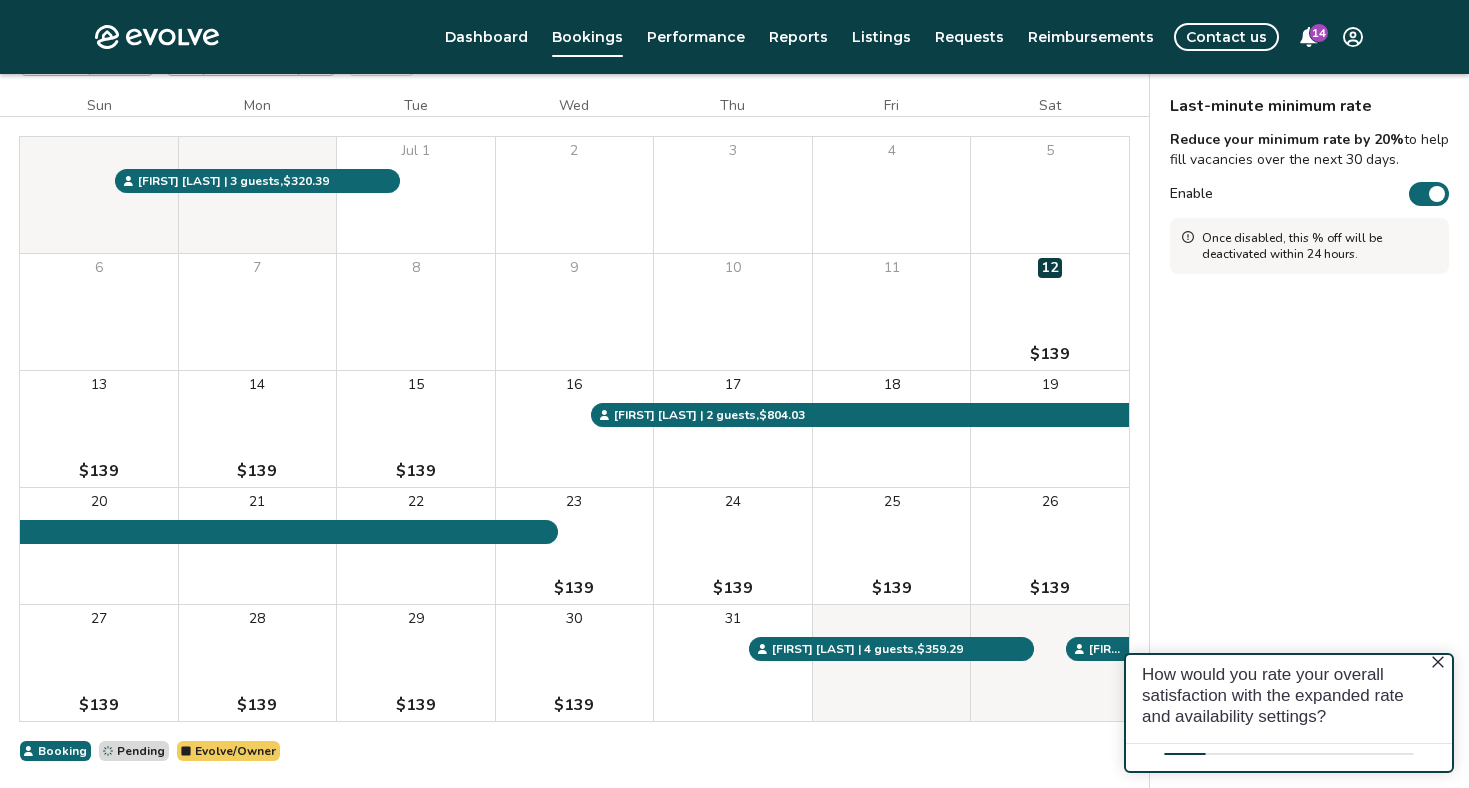 scroll, scrollTop: 0, scrollLeft: 0, axis: both 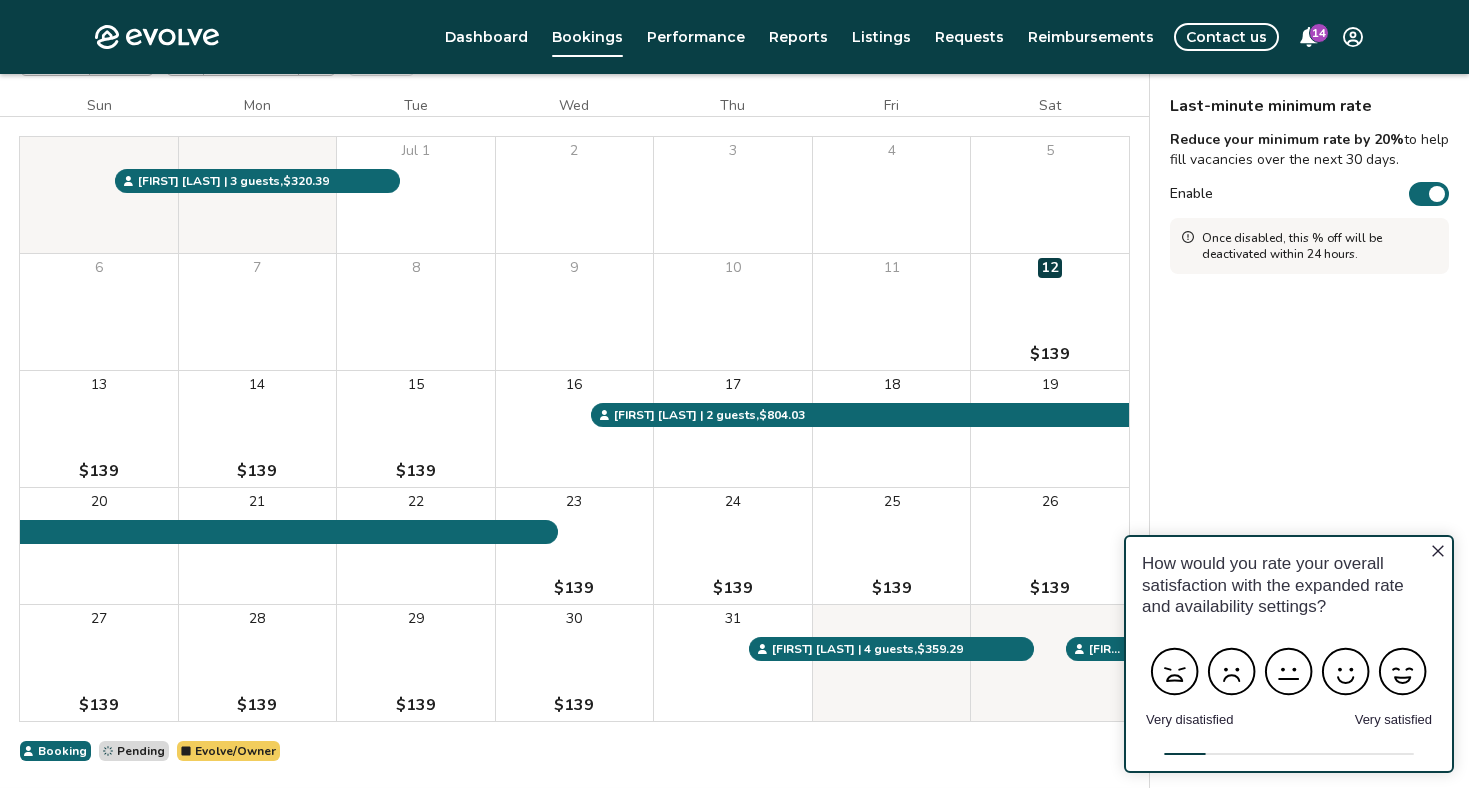 click on "Enable" at bounding box center [1429, 194] 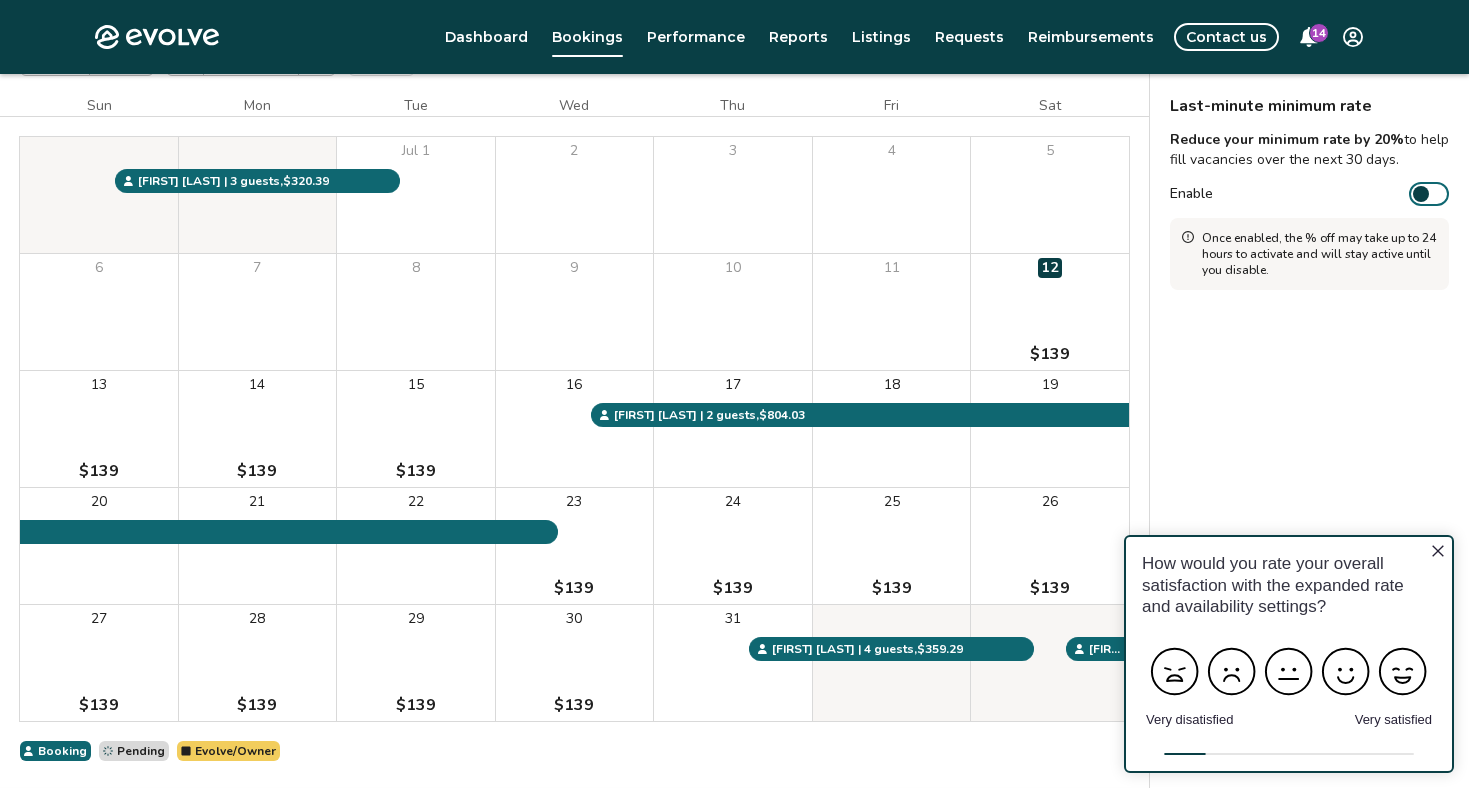 click on "Sun Mon Tue Wed Thu Fri Sat Jul 1 2 3 4 5 6 7 8 9 10 11 12 $[PRICE] 13 $[PRICE] 14 $[PRICE] 15 $[PRICE] 16 17 18 19 20 21 22 23 $[PRICE] 24 $[PRICE] 25 $[PRICE] 26 $[PRICE] 27 $[PRICE] 28 $[PRICE] 29 $[PRICE] 30 $[PRICE] 31 [FIRST] [LAST] | 2 guests ,  $[PRICE] [FIRST] [LAST] | 2 guests ,  $[PRICE] [FIRST] [LAST] | 3 guests ,  $[PRICE] [FIRST] [LAST] | 4 guests ,  $[PRICE] Booking Pending Evolve/Owner" at bounding box center (574, 428) 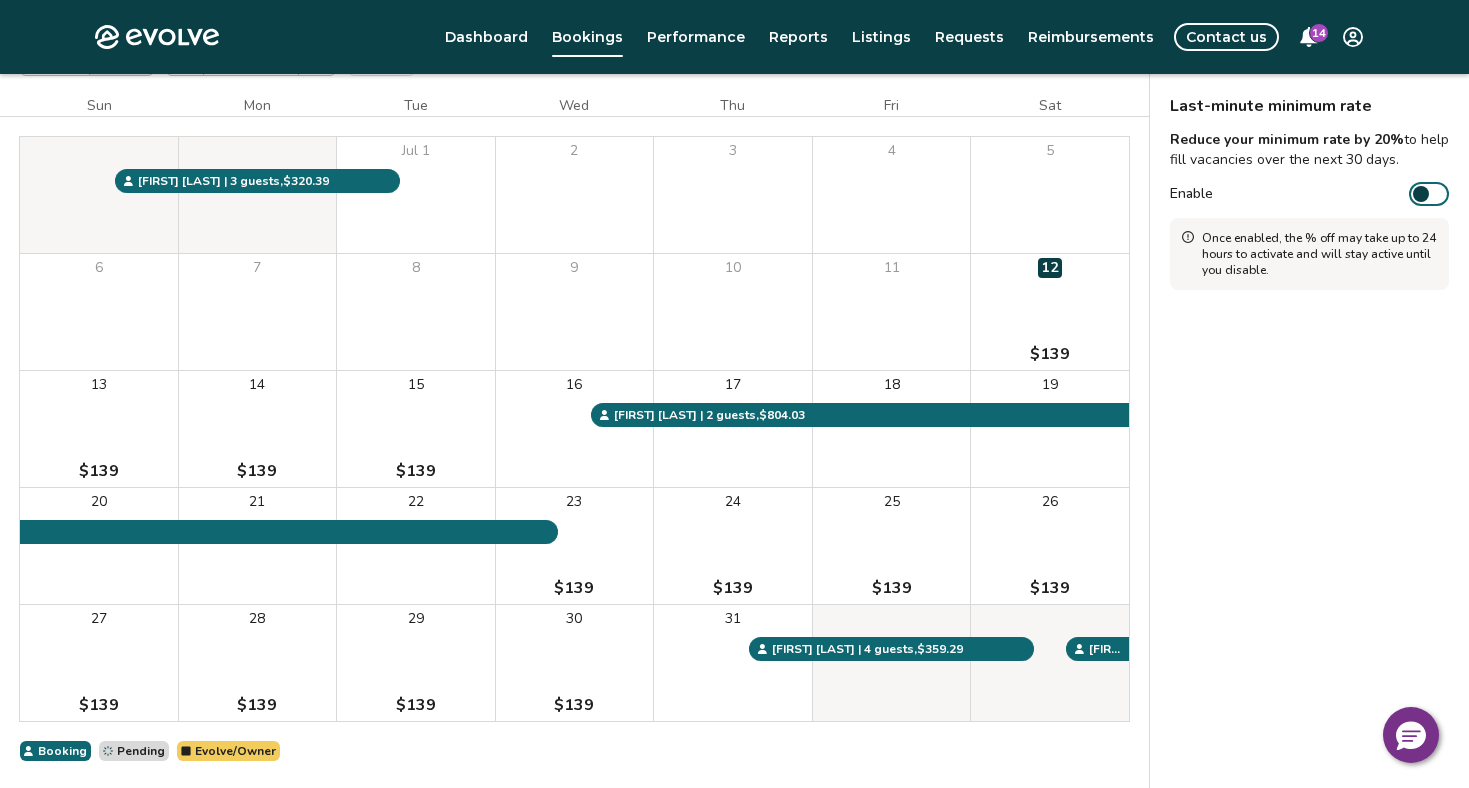 click on "Sat" at bounding box center [1050, 106] 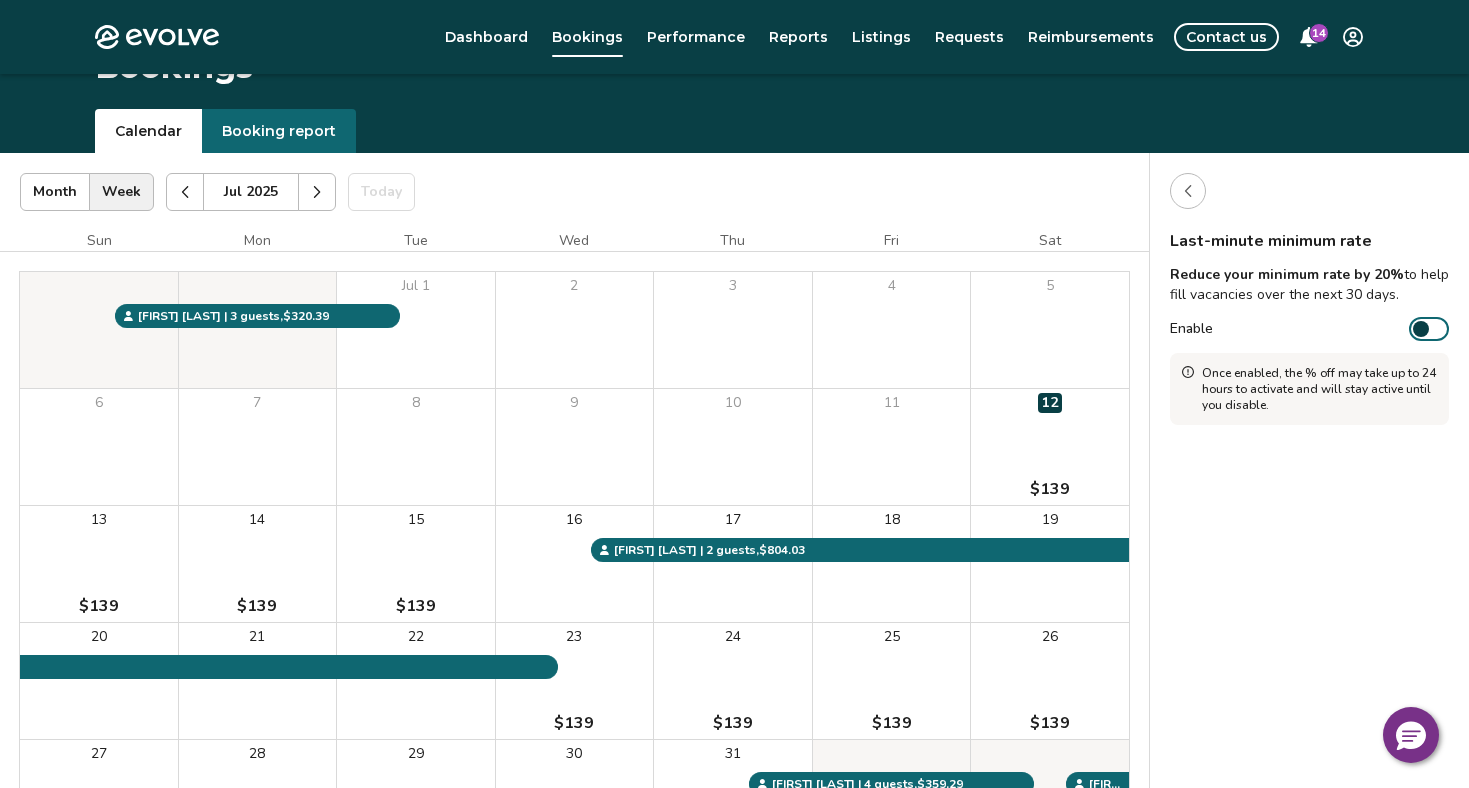 scroll, scrollTop: 3, scrollLeft: 0, axis: vertical 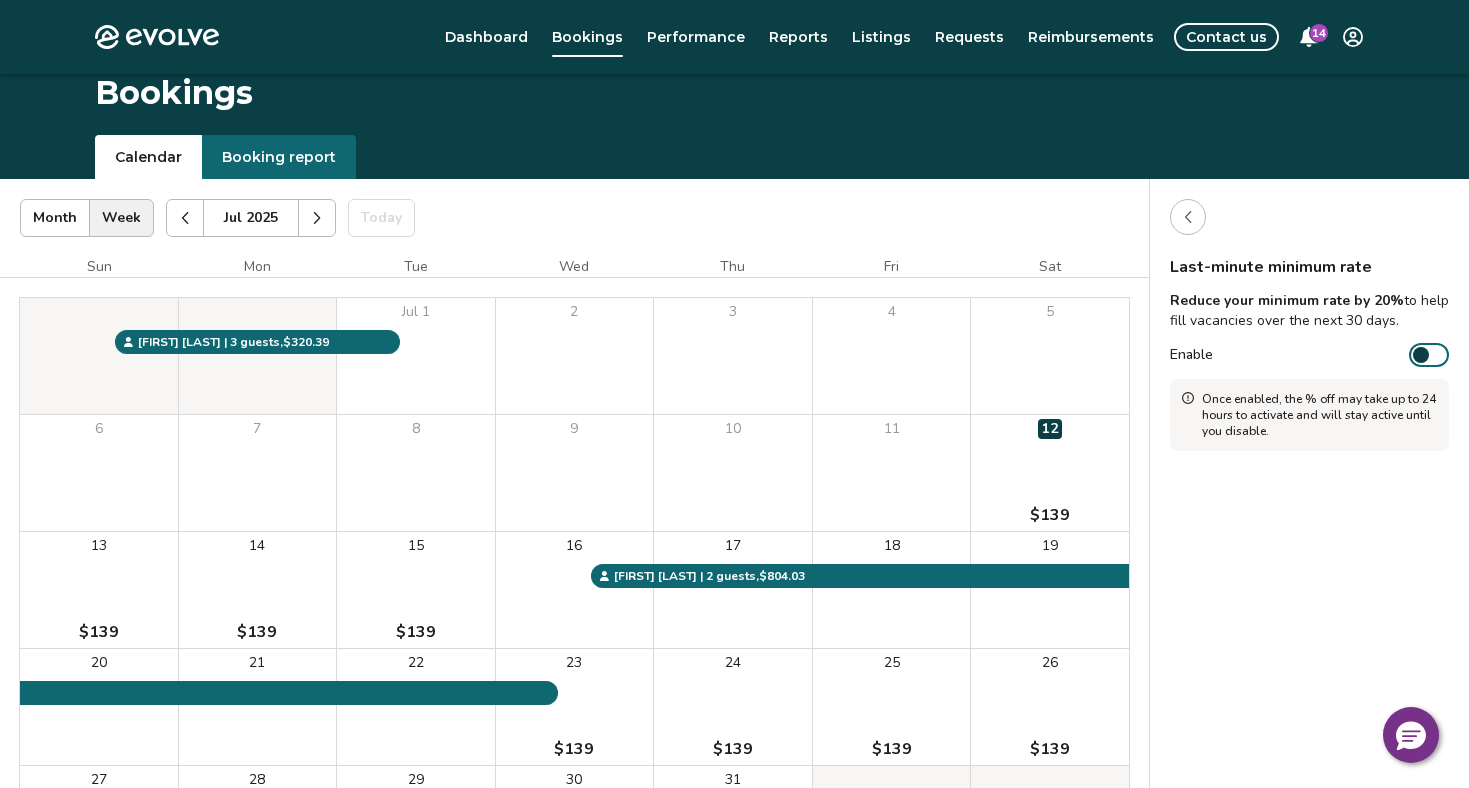 click 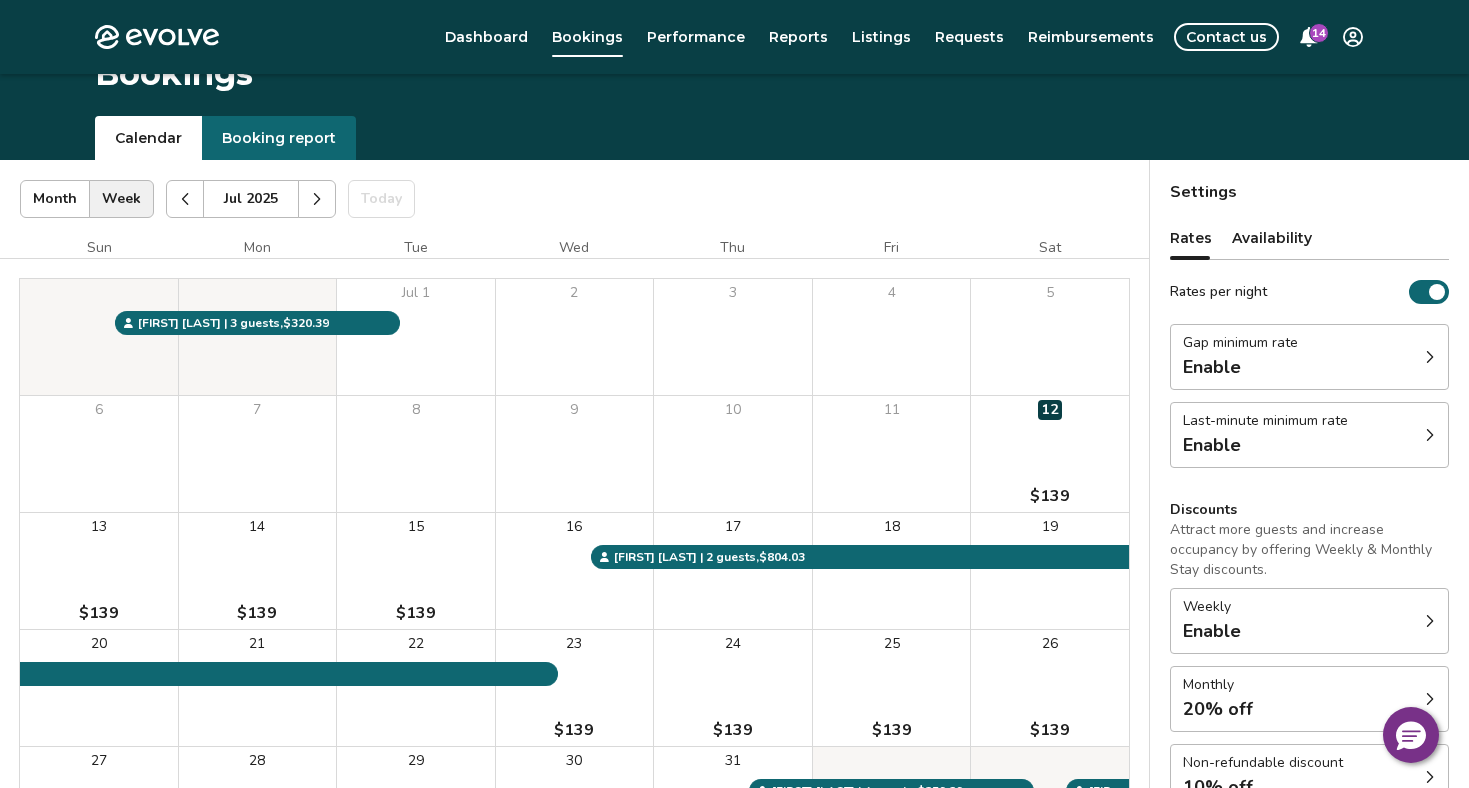 scroll, scrollTop: 29, scrollLeft: 0, axis: vertical 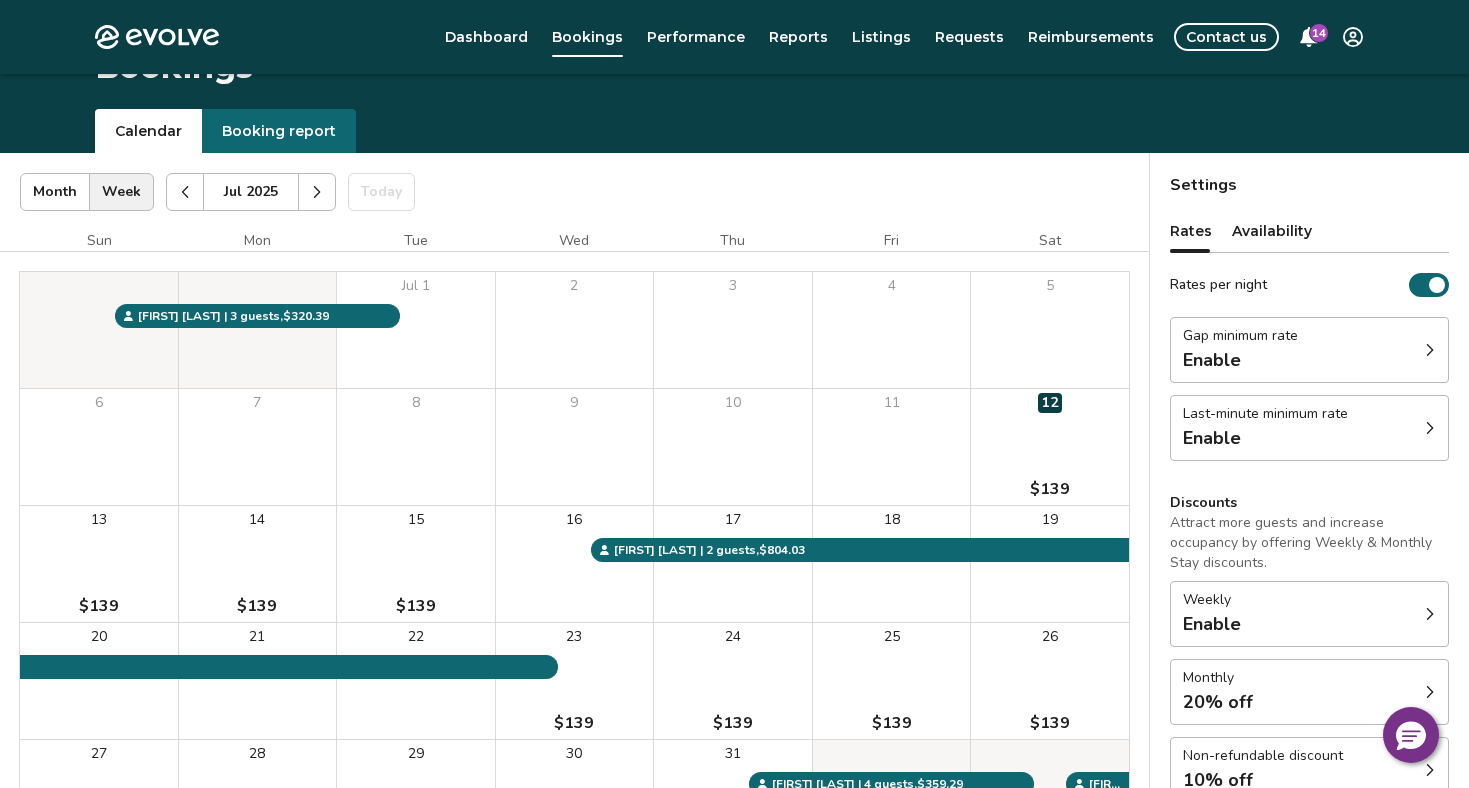 click on "Gap minimum rate Enable" at bounding box center [1309, 350] 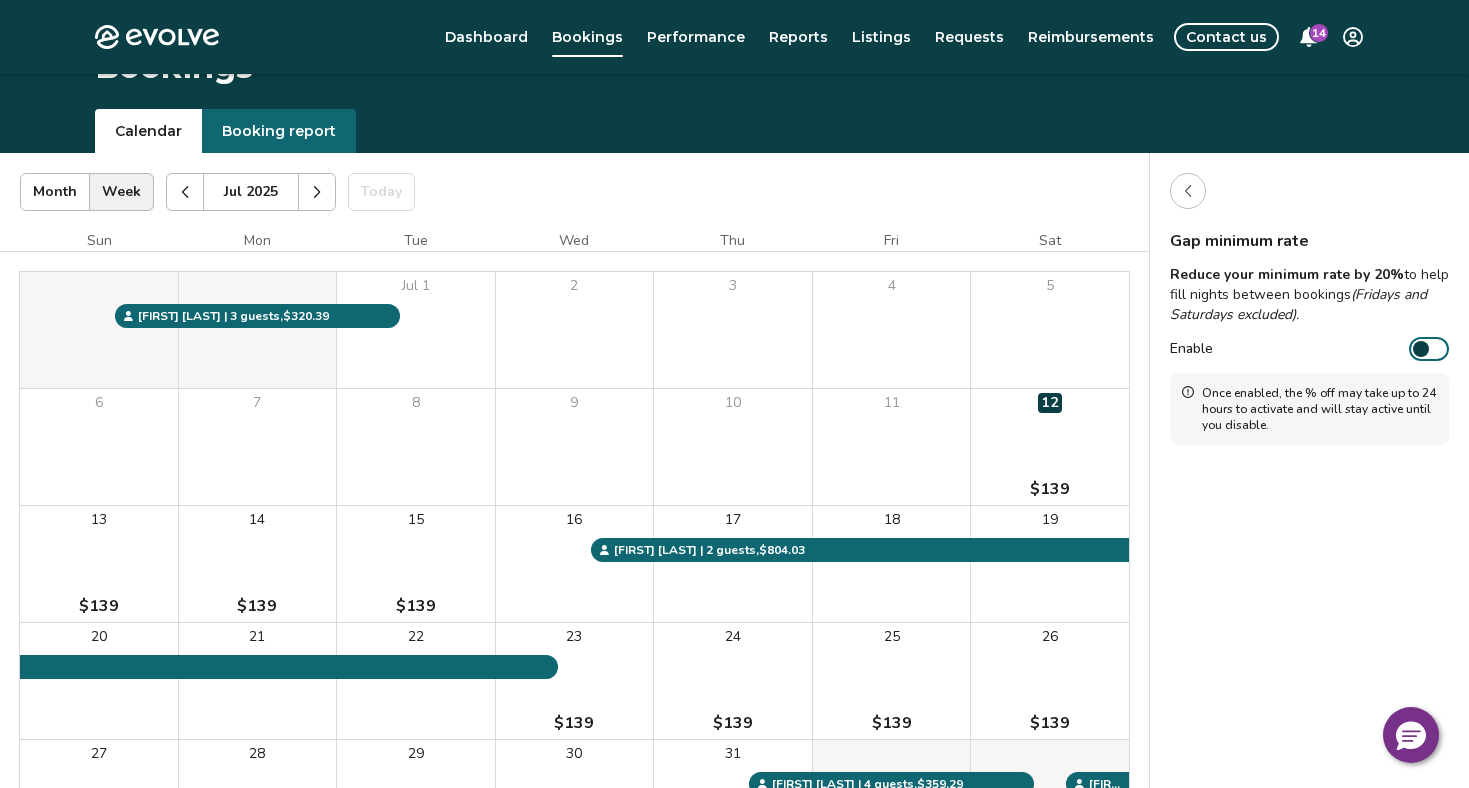 click at bounding box center [1188, 191] 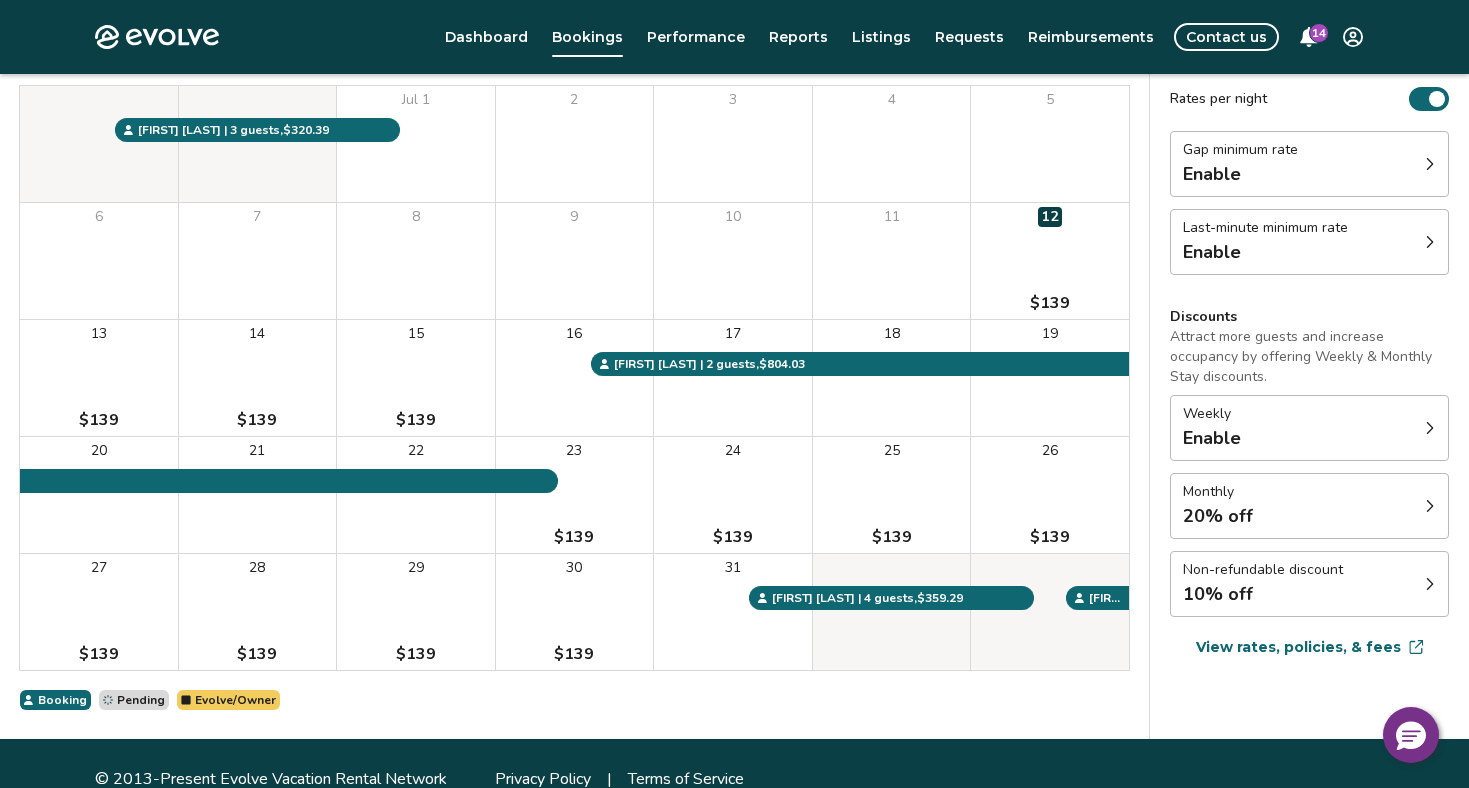 scroll, scrollTop: 226, scrollLeft: 0, axis: vertical 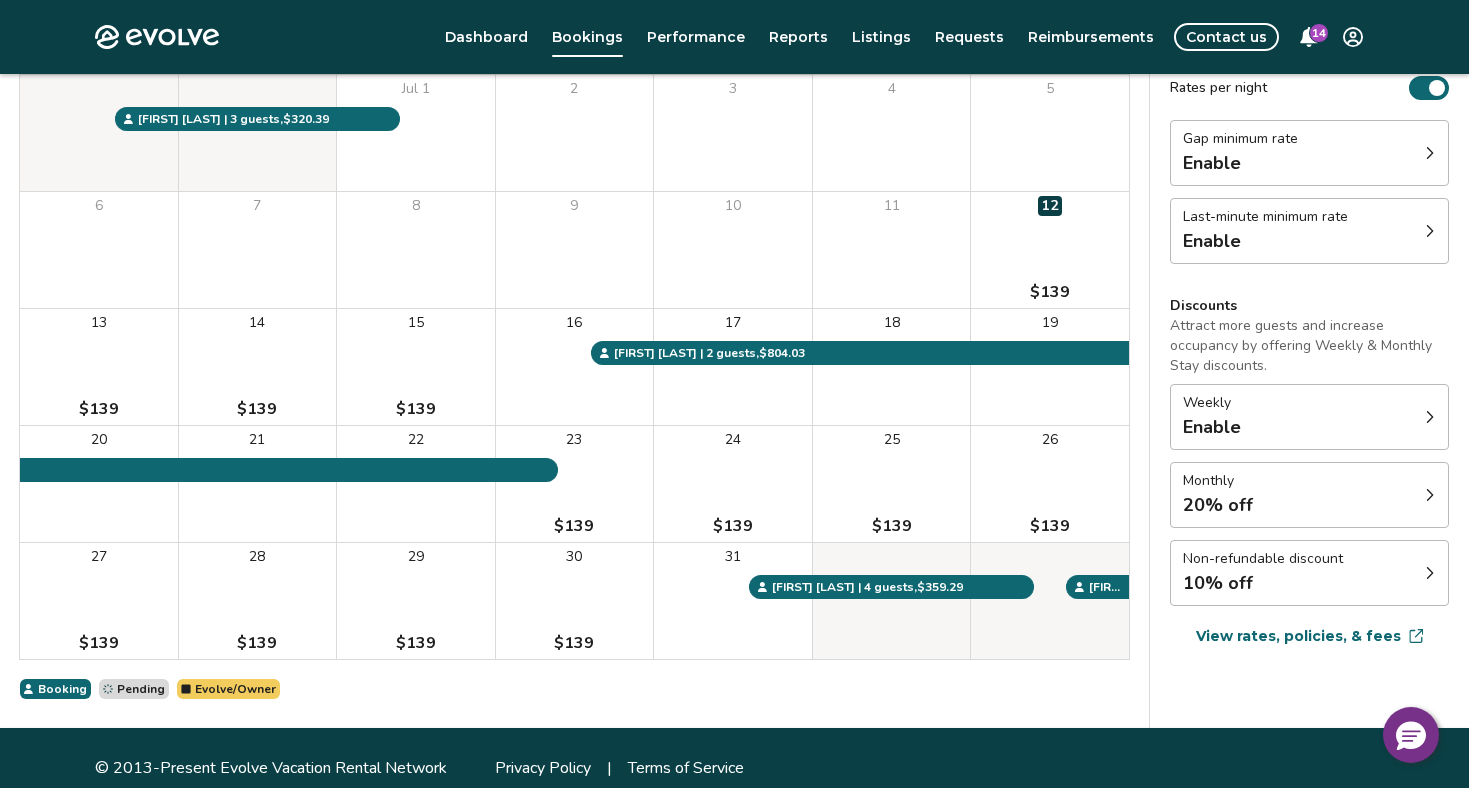click on "10% off" at bounding box center [1263, 583] 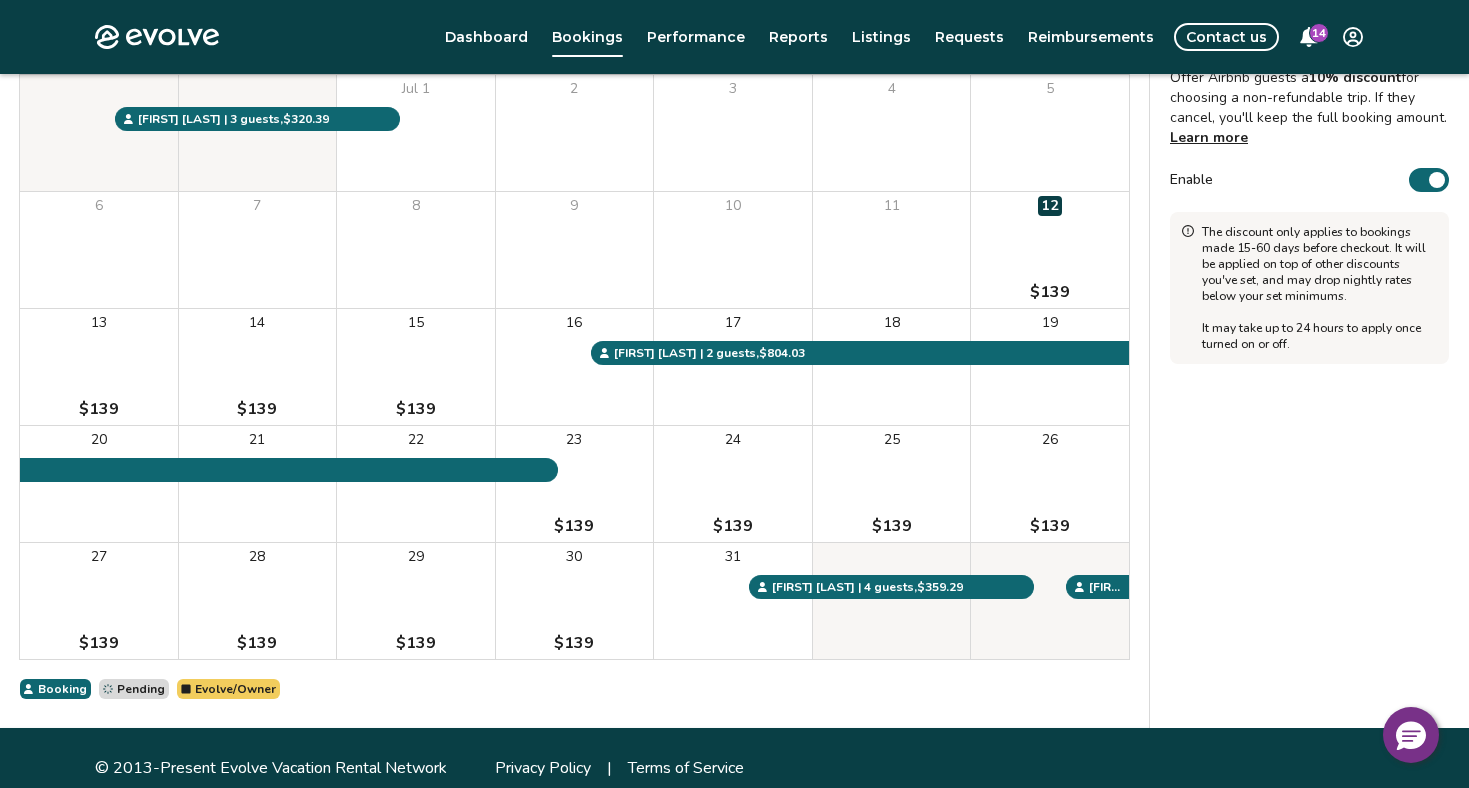click on "Sun Mon Tue Wed Thu Fri Sat Jul 1 2 3 4 5 6 7 8 9 10 11 12 $[PRICE] 13 $[PRICE] 14 $[PRICE] 15 $[PRICE] 16 17 18 19 20 21 22 23 $[PRICE] 24 $[PRICE] 25 $[PRICE] 26 $[PRICE] 27 $[PRICE] 28 $[PRICE] 29 $[PRICE] 30 $[PRICE] 31 [FIRST] [LAST] | 2 guests ,  $[PRICE] [FIRST] [LAST] | 2 guests ,  $[PRICE] [FIRST] [LAST] | 3 guests ,  $[PRICE] [FIRST] [LAST] | 4 guests ,  $[PRICE] Booking Pending Evolve/Owner" at bounding box center [574, 366] 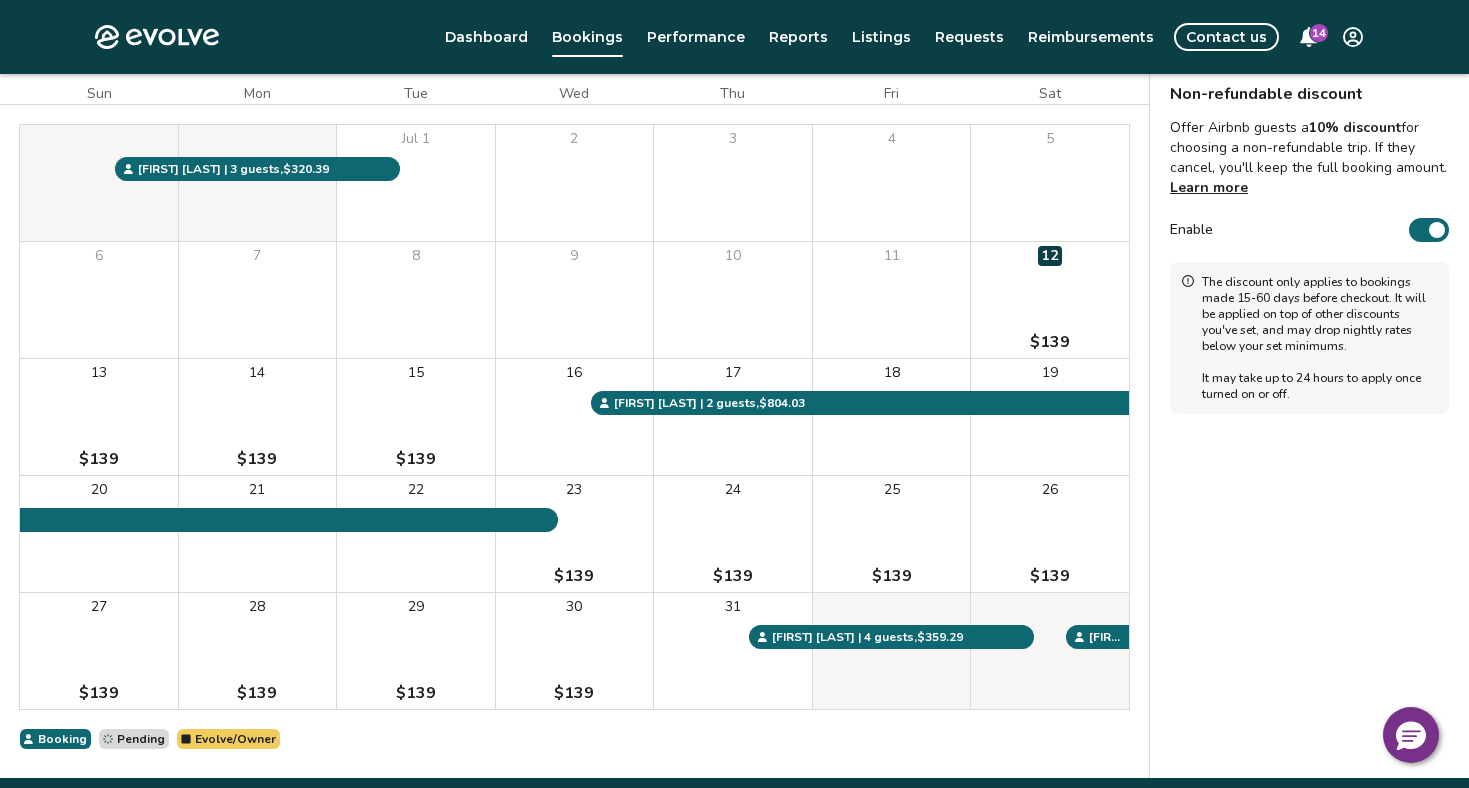 scroll, scrollTop: 0, scrollLeft: 0, axis: both 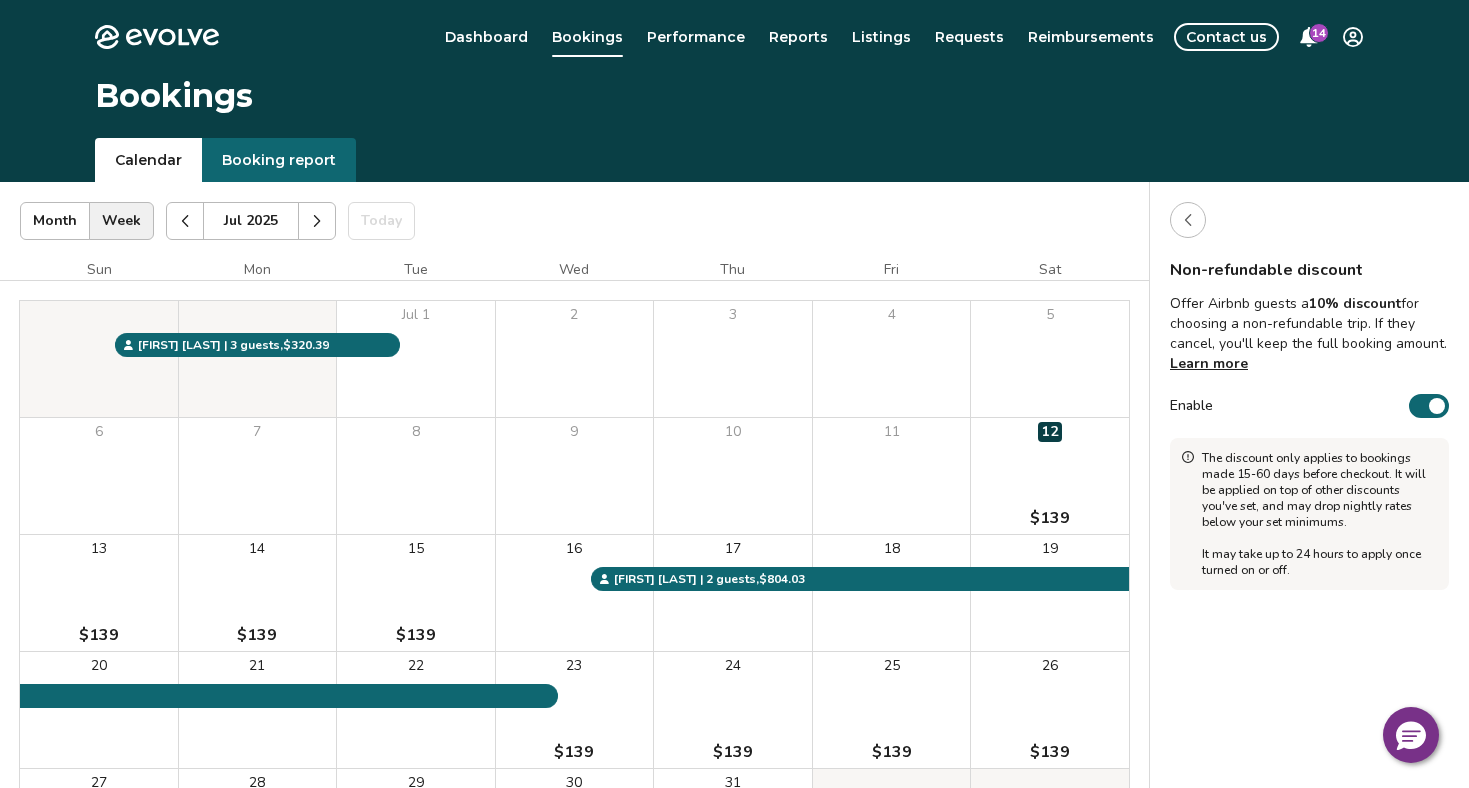 click at bounding box center (1188, 220) 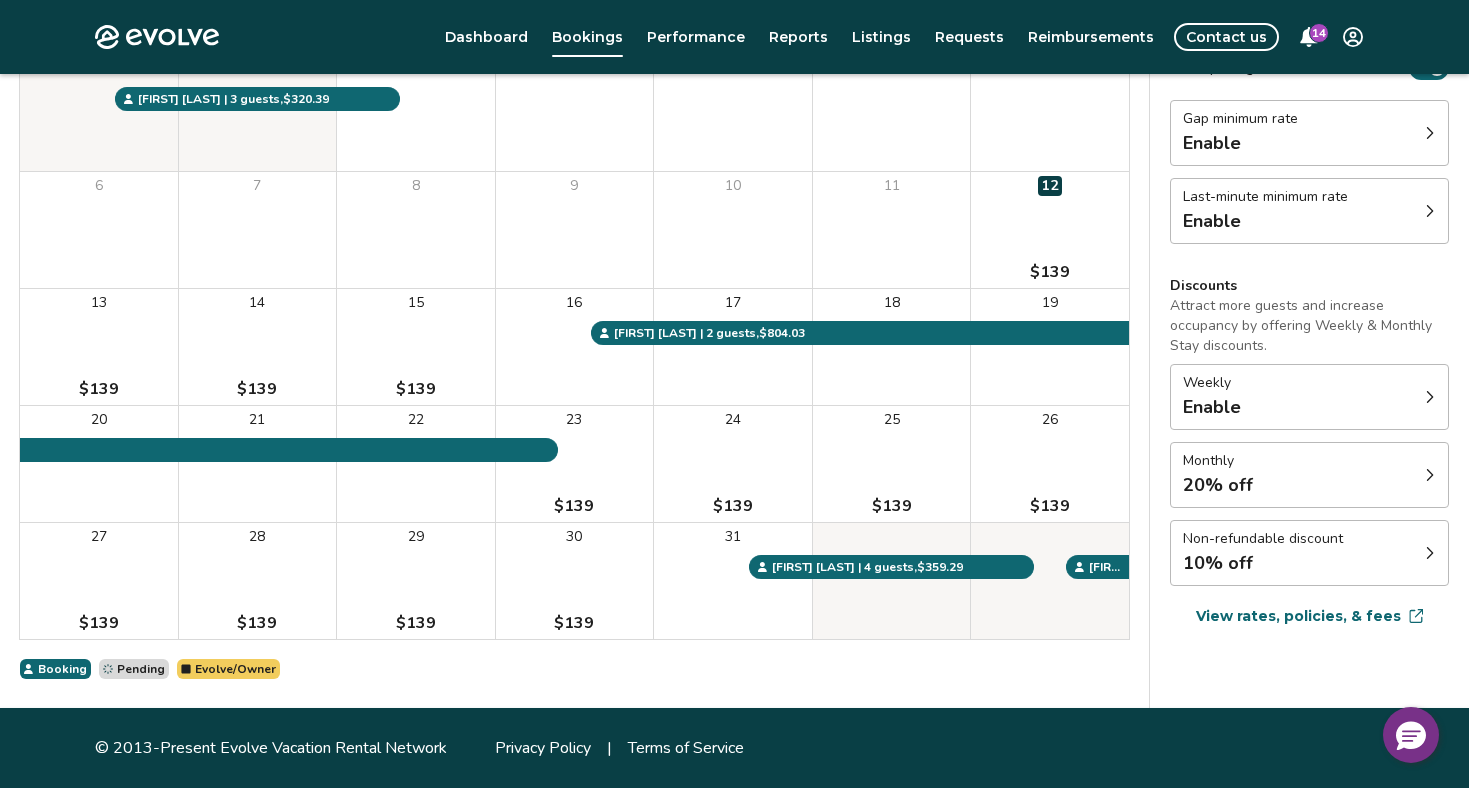 scroll, scrollTop: 245, scrollLeft: 0, axis: vertical 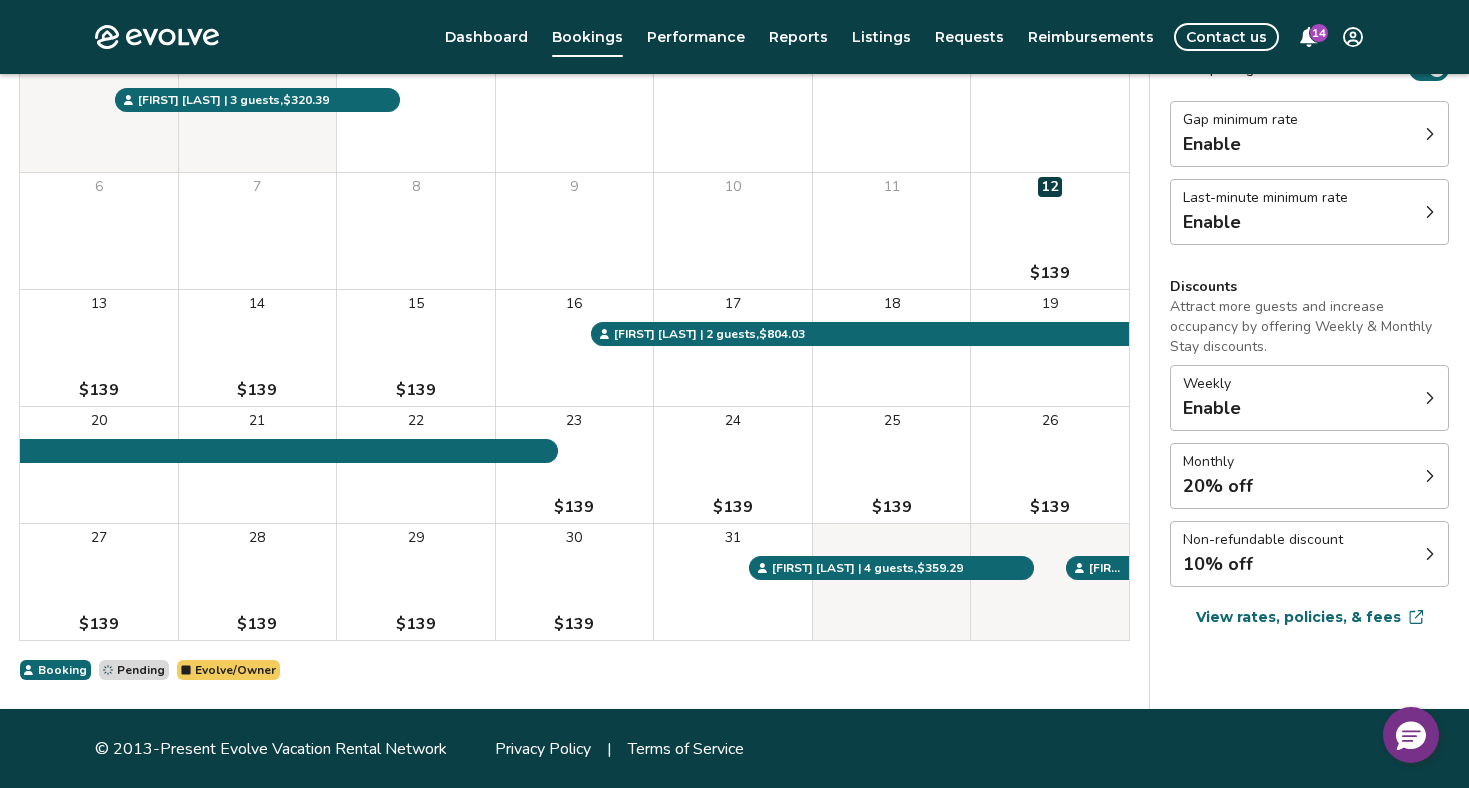 click on "Monthly 20% off" at bounding box center (1309, 476) 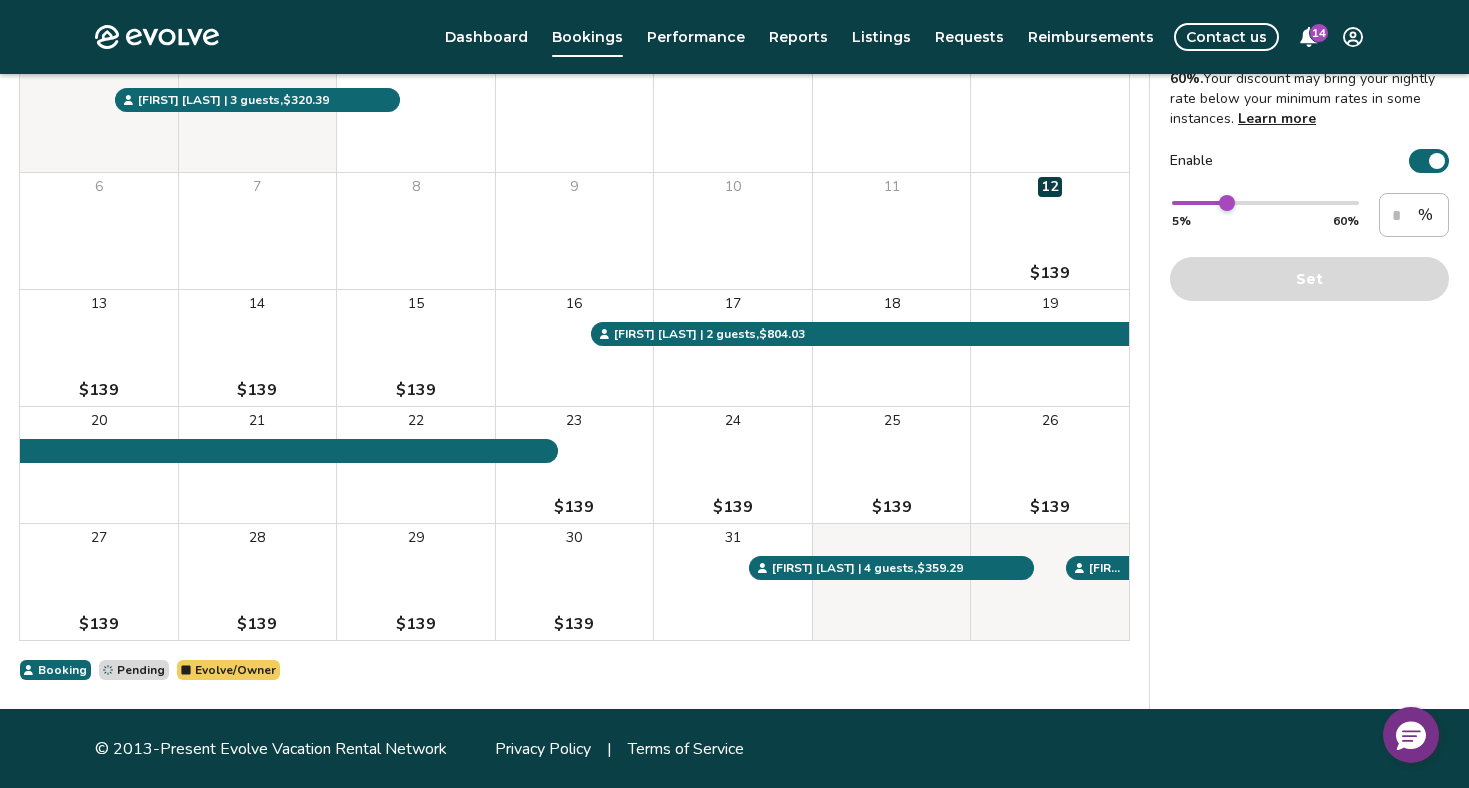 click on "Sun Mon Tue Wed Thu Fri Sat Jul 1 2 3 4 5 6 7 8 9 10 11 12 $[PRICE] 13 $[PRICE] 14 $[PRICE] 15 $[PRICE] 16 17 18 19 20 21 22 23 $[PRICE] 24 $[PRICE] 25 $[PRICE] 26 $[PRICE] 27 $[PRICE] 28 $[PRICE] 29 $[PRICE] 30 $[PRICE] 31 [FIRST] [LAST] | 2 guests ,  $[PRICE] [FIRST] [LAST] | 2 guests ,  $[PRICE] [FIRST] [LAST] | 3 guests ,  $[PRICE] [FIRST] [LAST] | 4 guests ,  $[PRICE] Booking Pending Evolve/Owner" at bounding box center [574, 347] 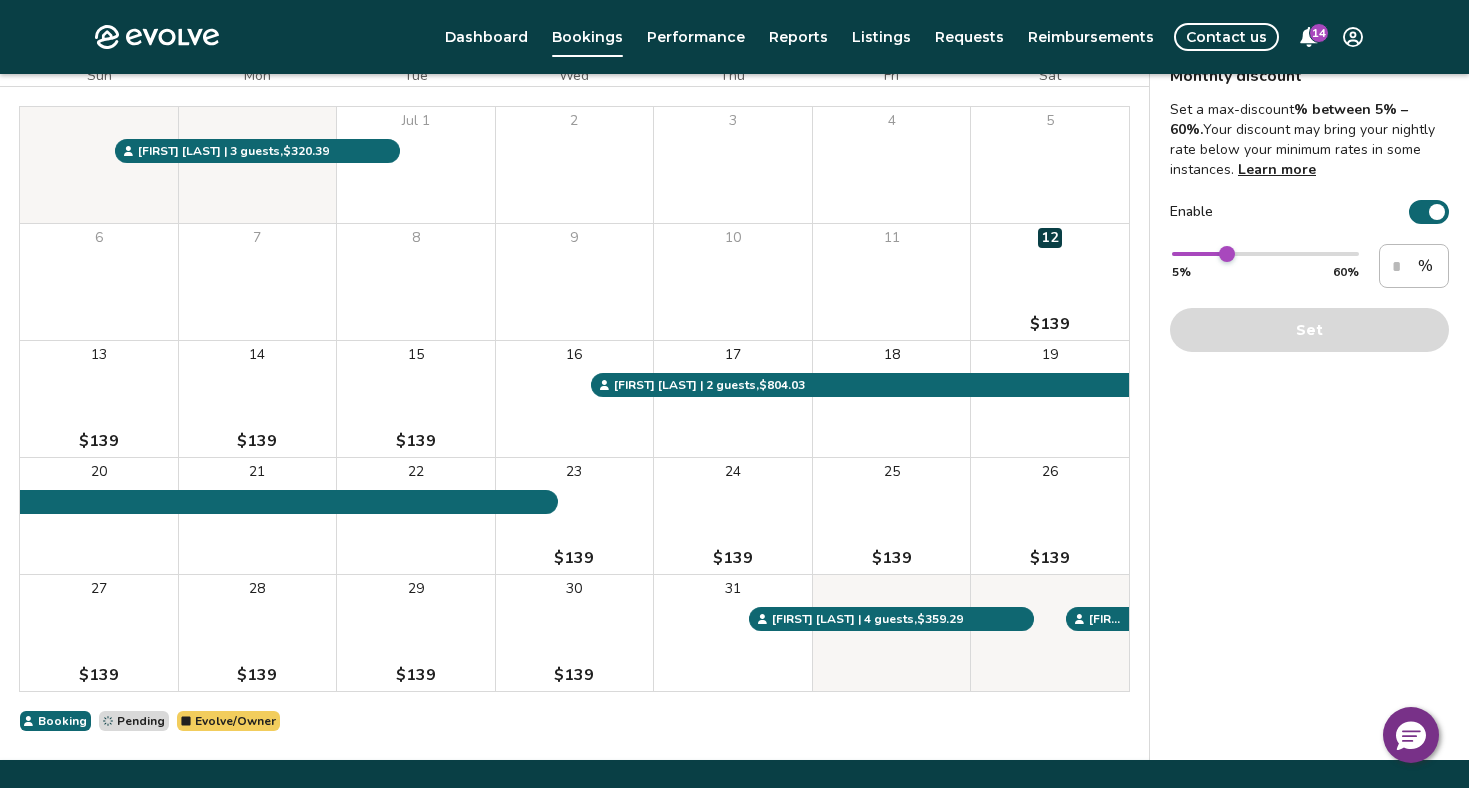 scroll, scrollTop: 0, scrollLeft: 0, axis: both 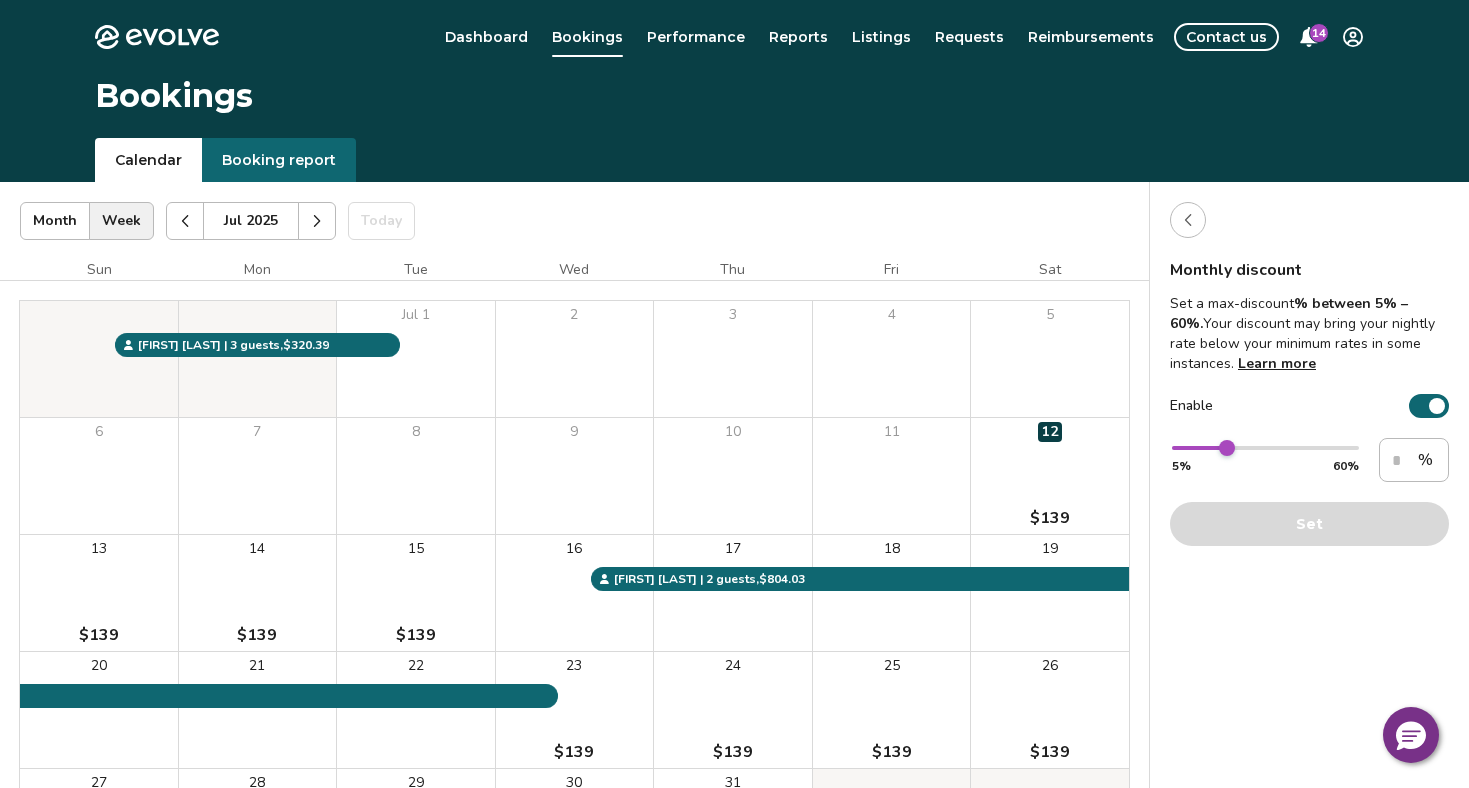 click at bounding box center [1188, 220] 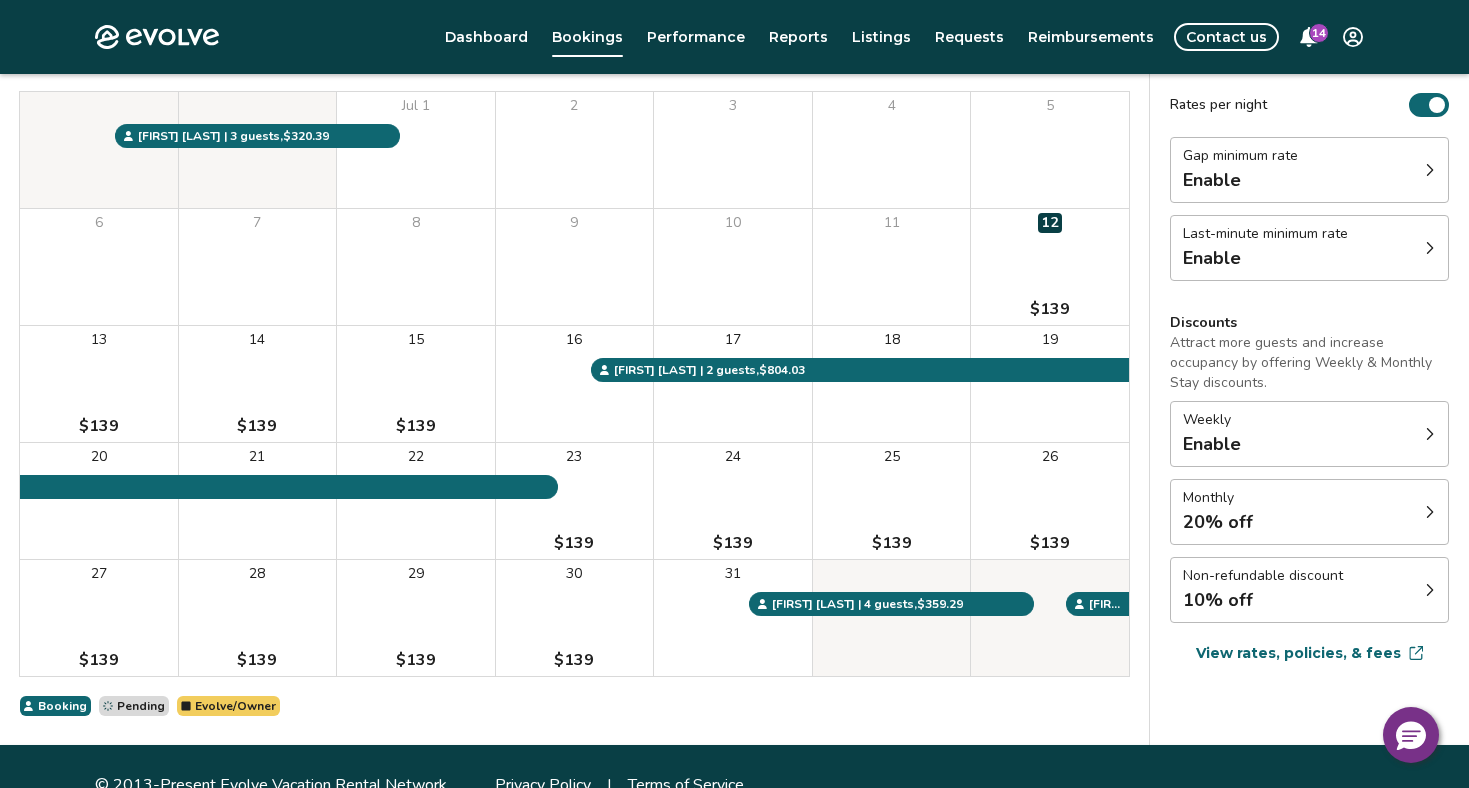 scroll, scrollTop: 246, scrollLeft: 0, axis: vertical 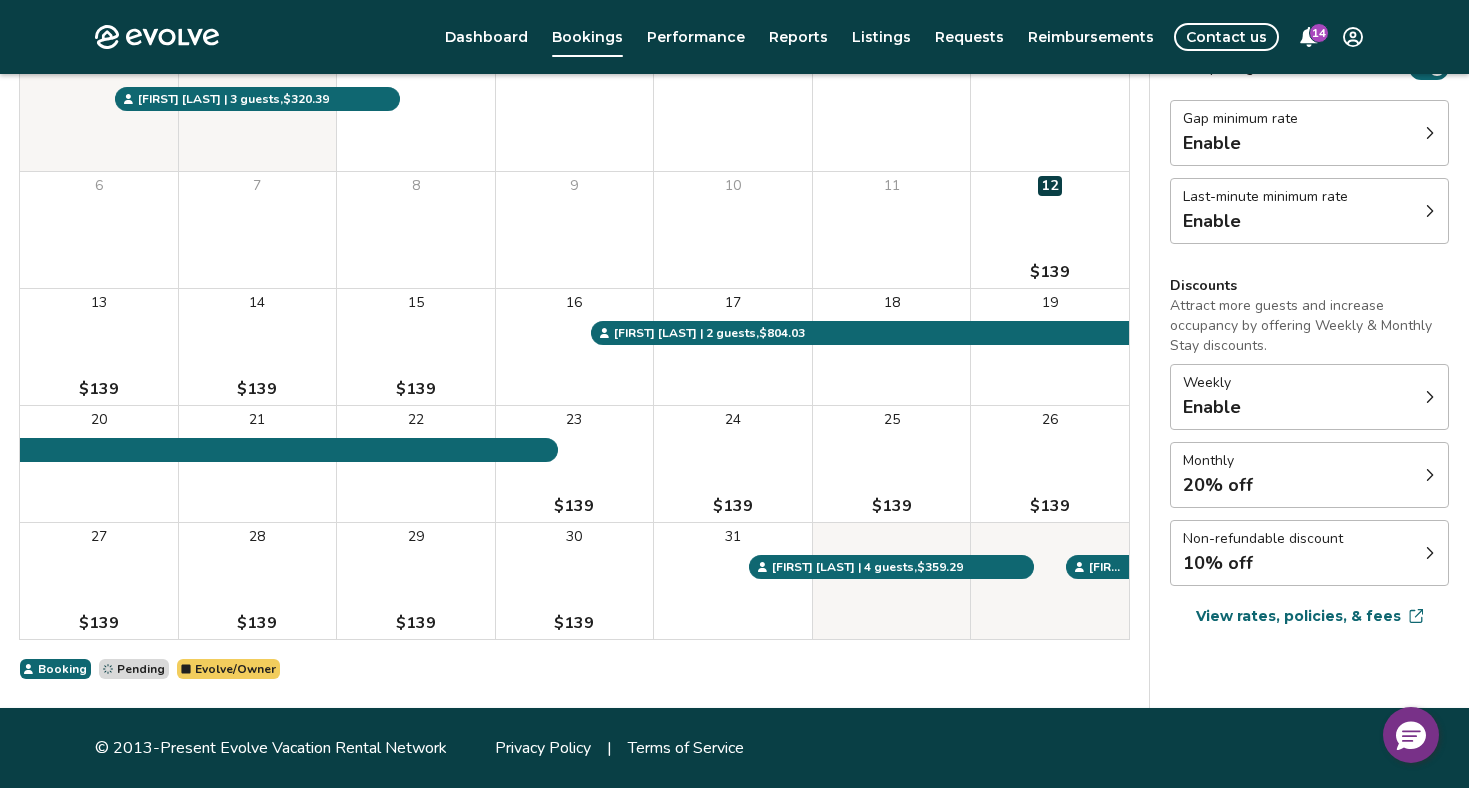 click on "Weekly Enable" at bounding box center (1309, 397) 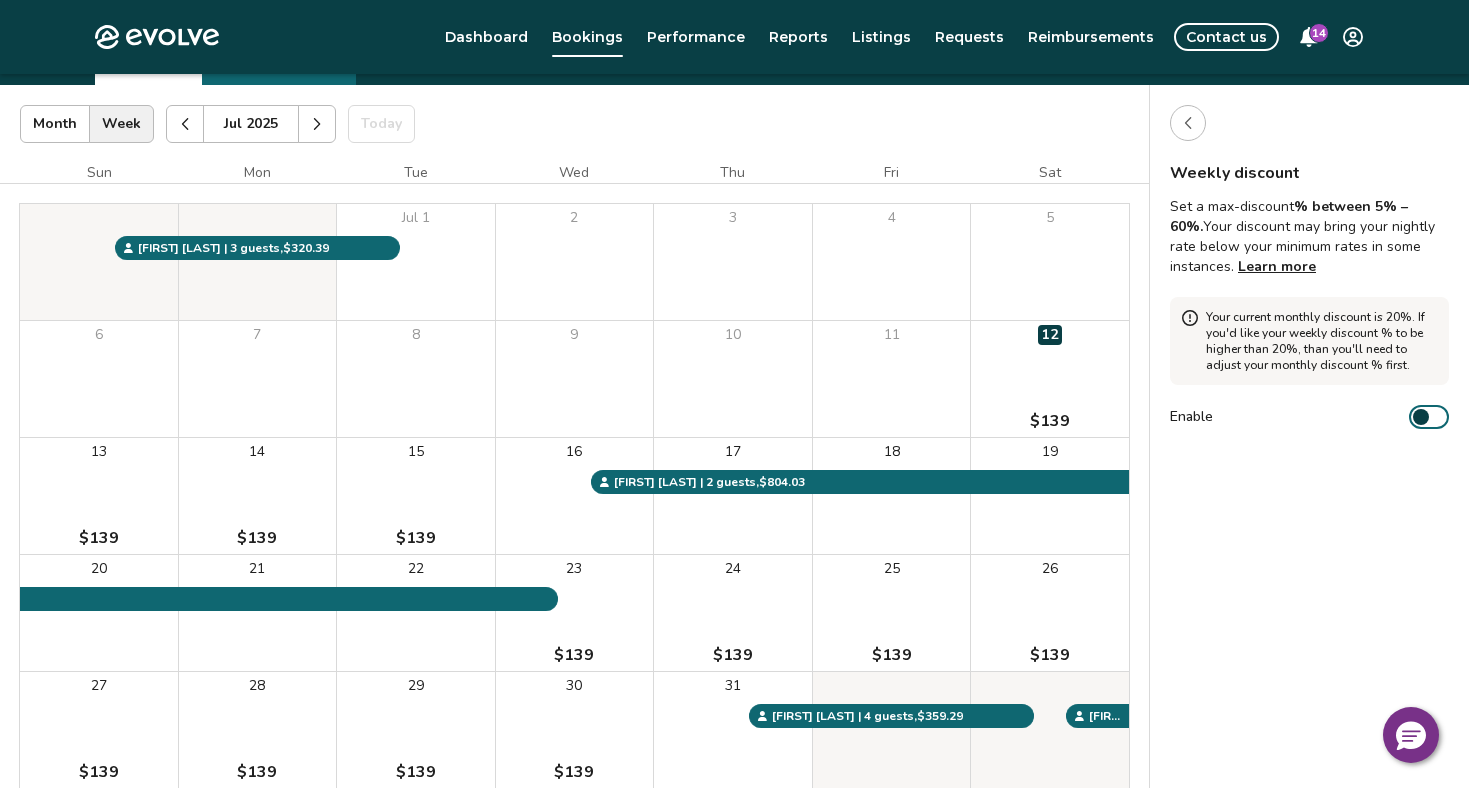 scroll, scrollTop: 100, scrollLeft: 0, axis: vertical 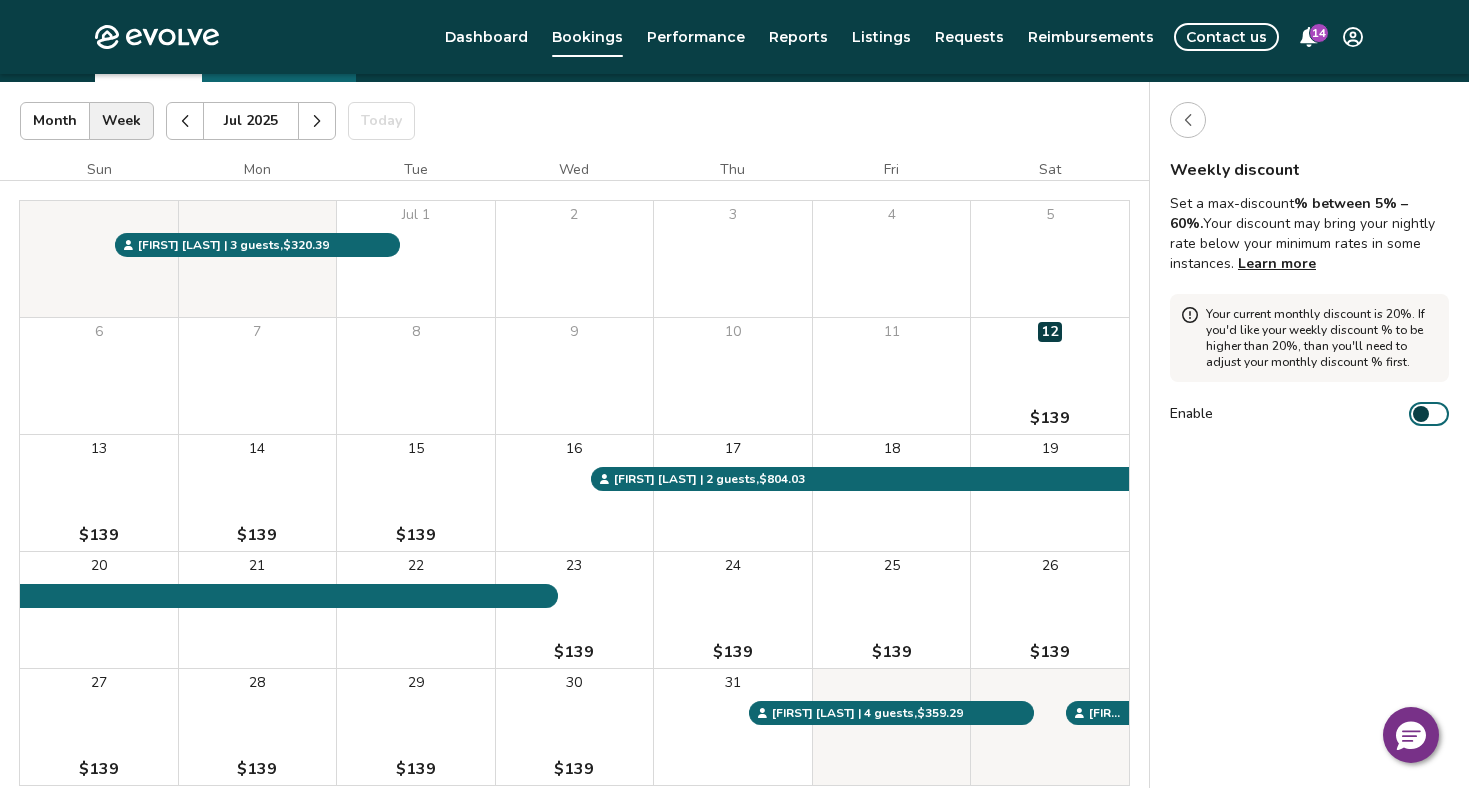 click at bounding box center (1421, 414) 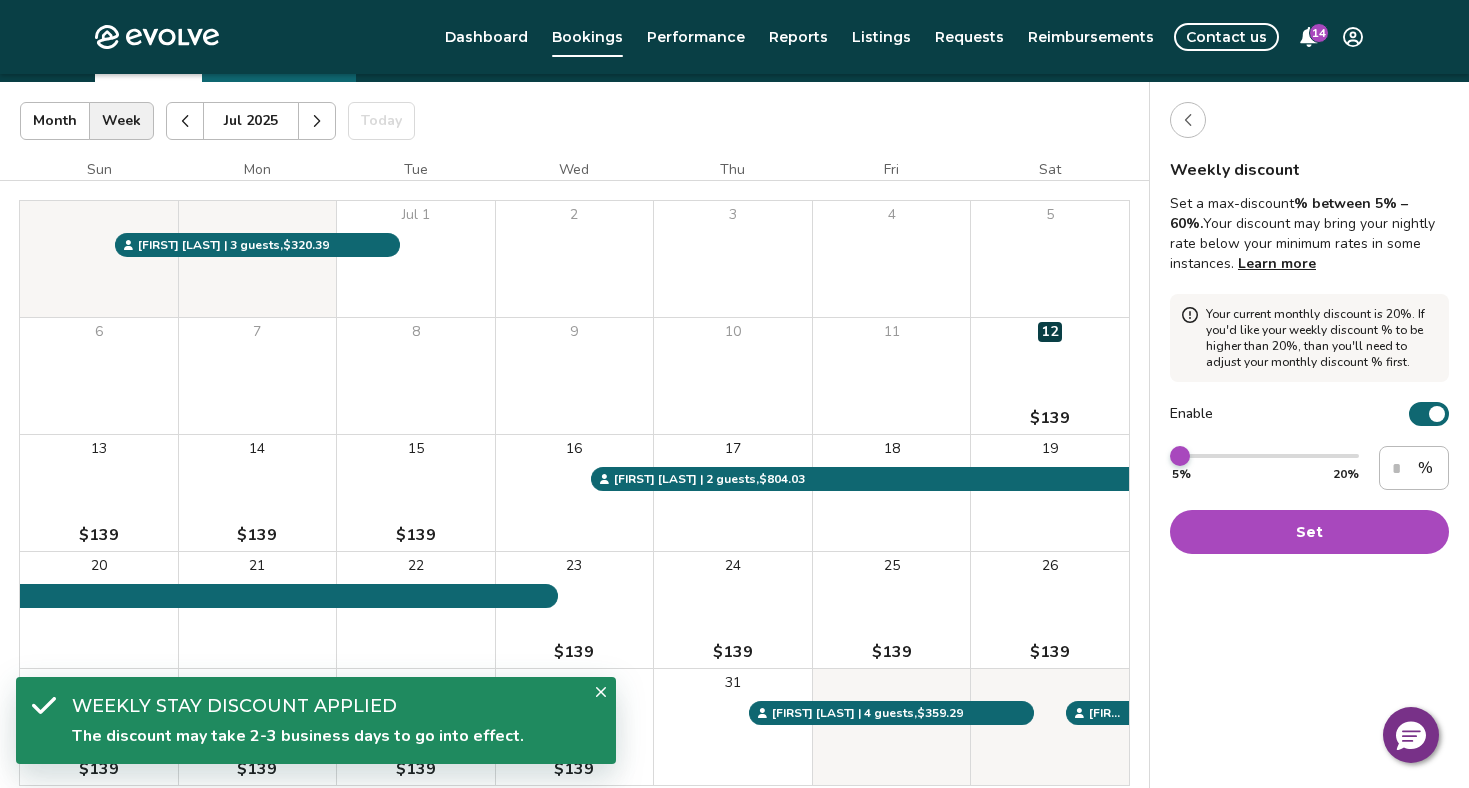 type on "*" 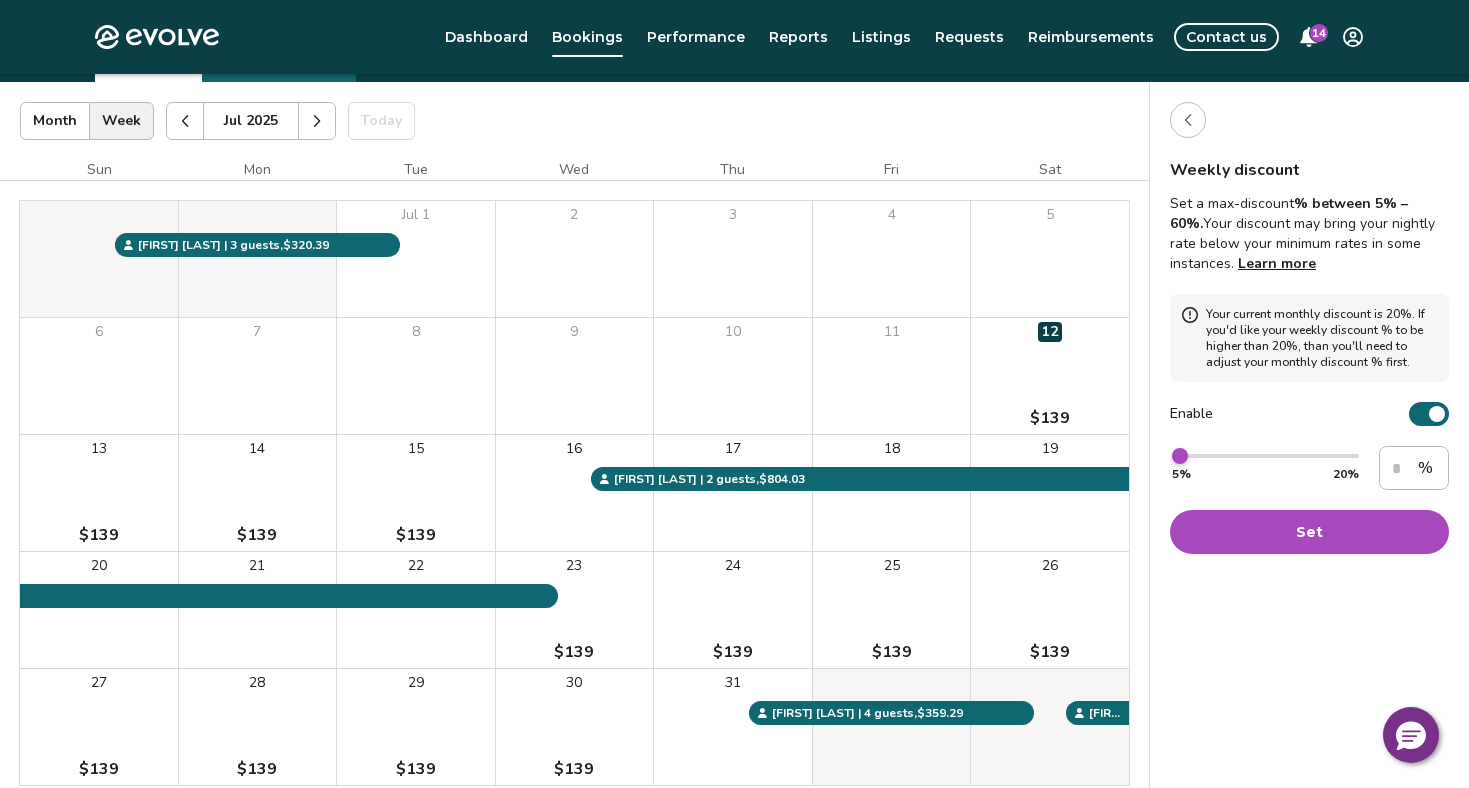 click on "Set" at bounding box center [1309, 532] 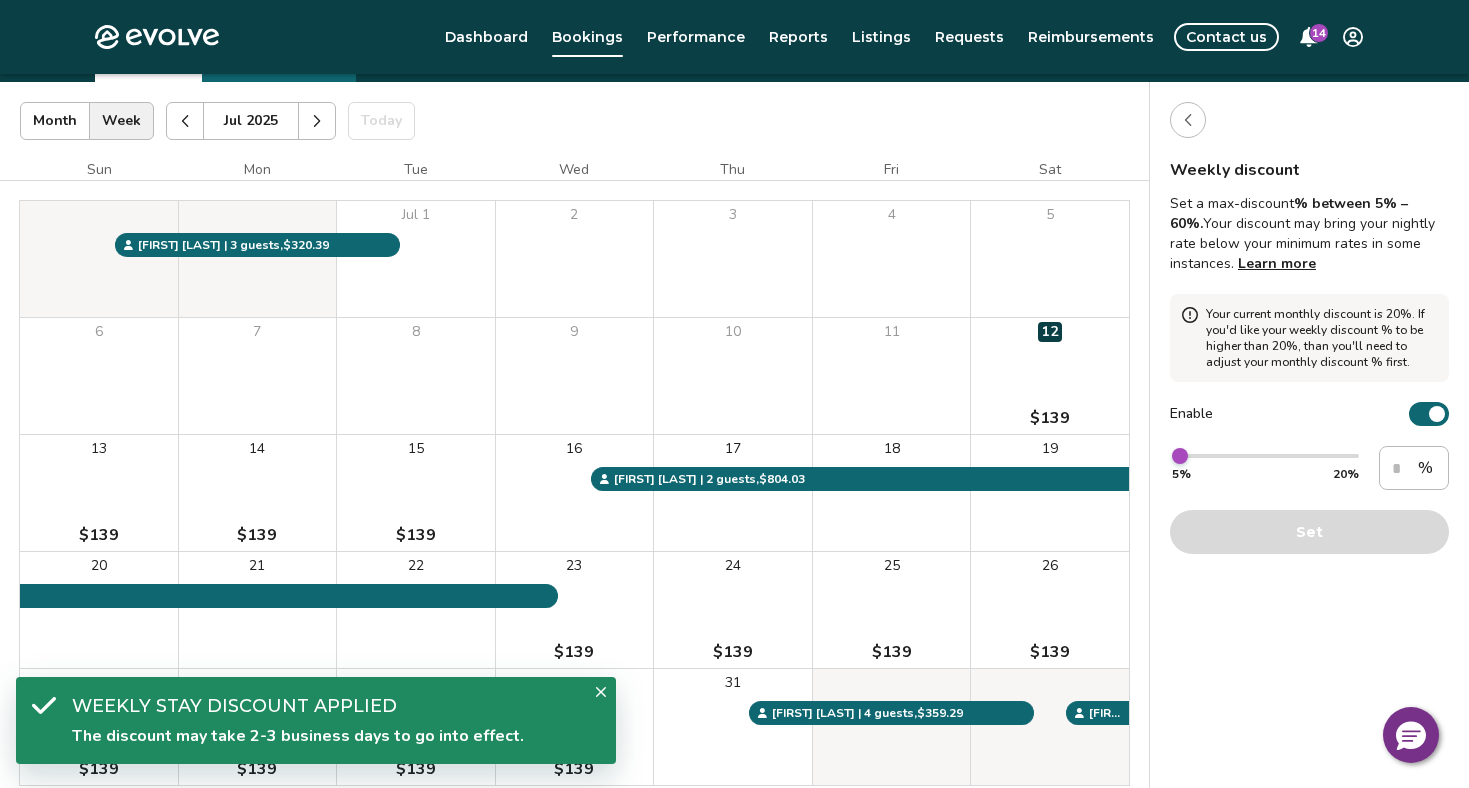 click at bounding box center (1188, 120) 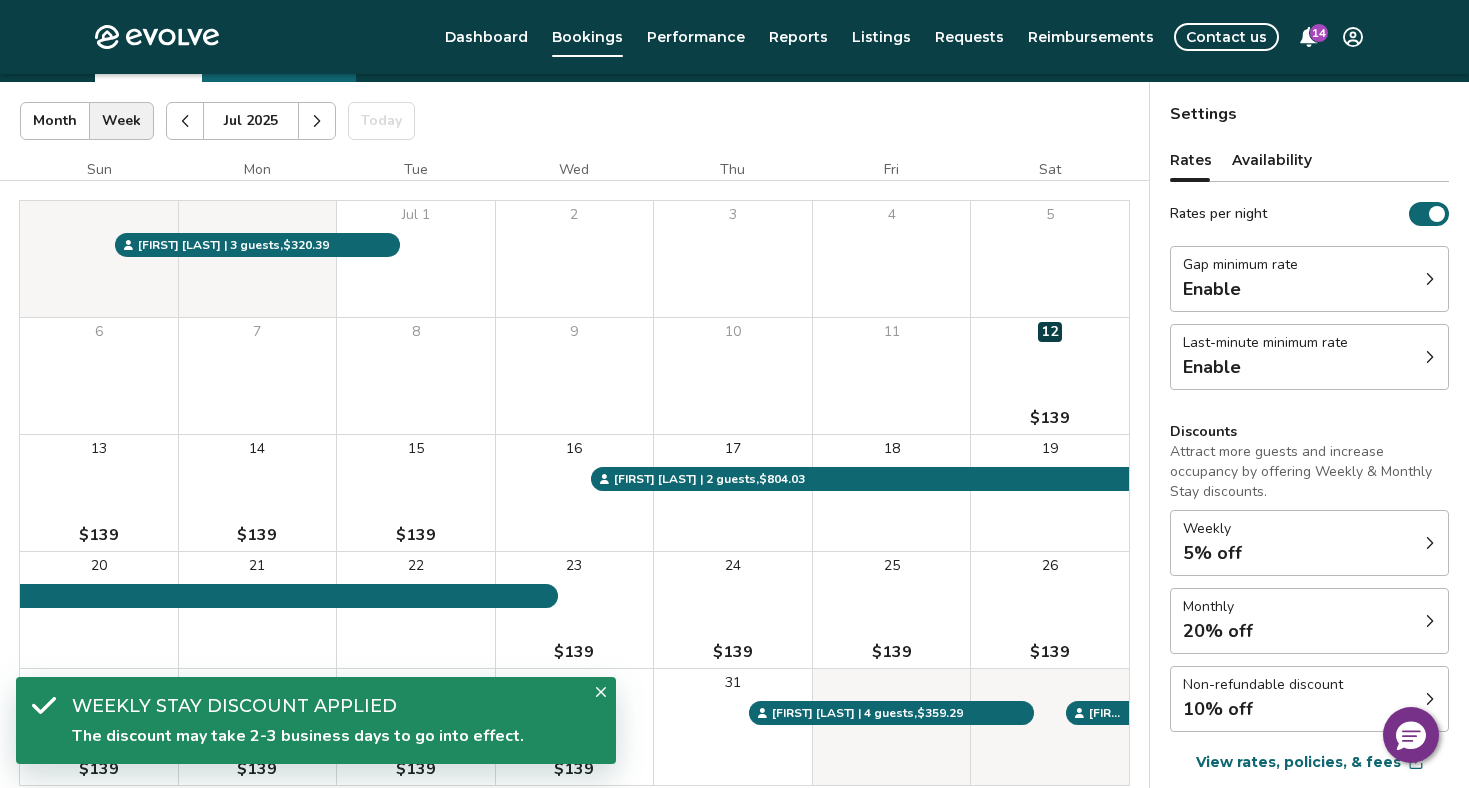 click on "Jul 2025  | Views Month Week Jul 2025 Today Settings" at bounding box center (574, 121) 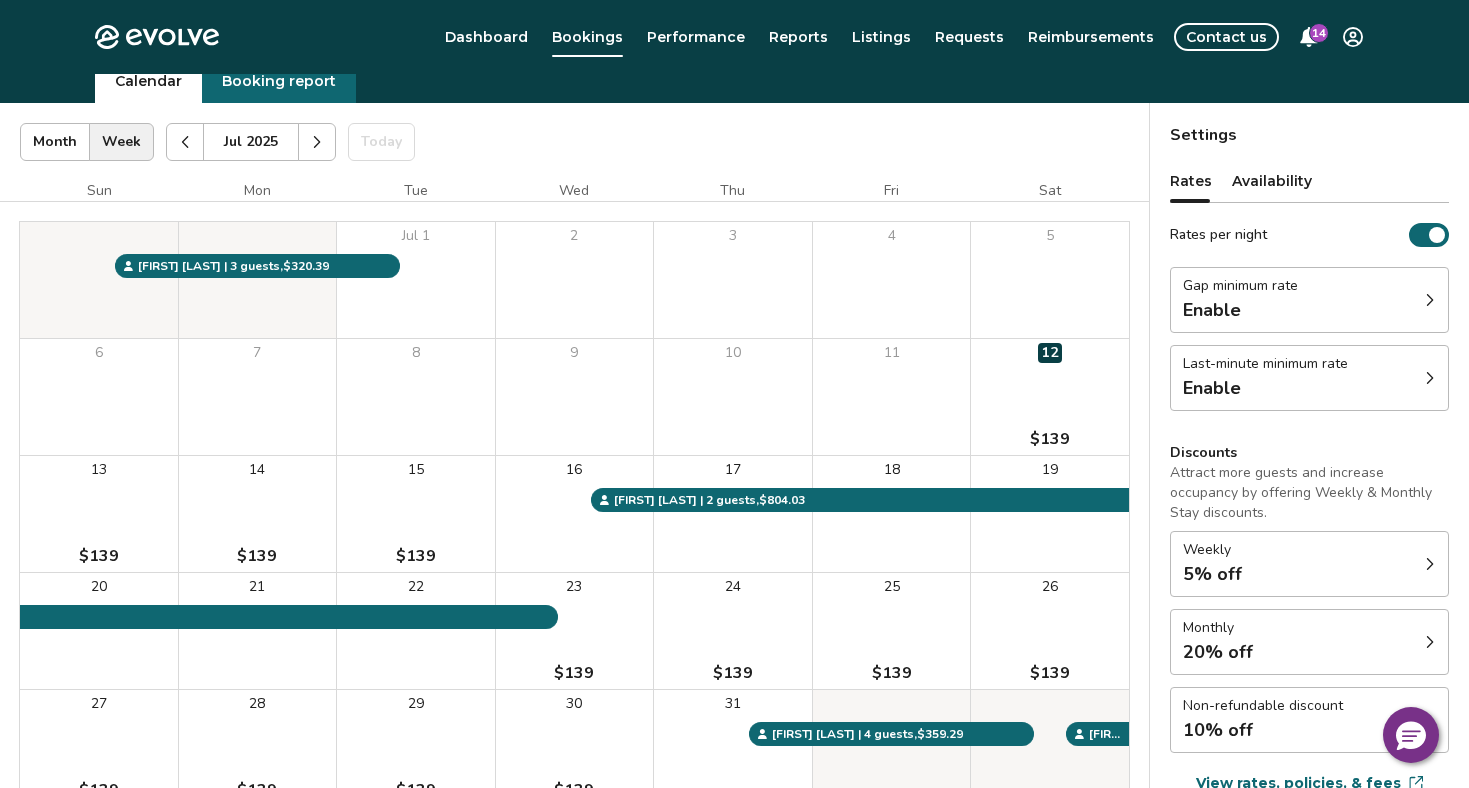 scroll, scrollTop: 0, scrollLeft: 0, axis: both 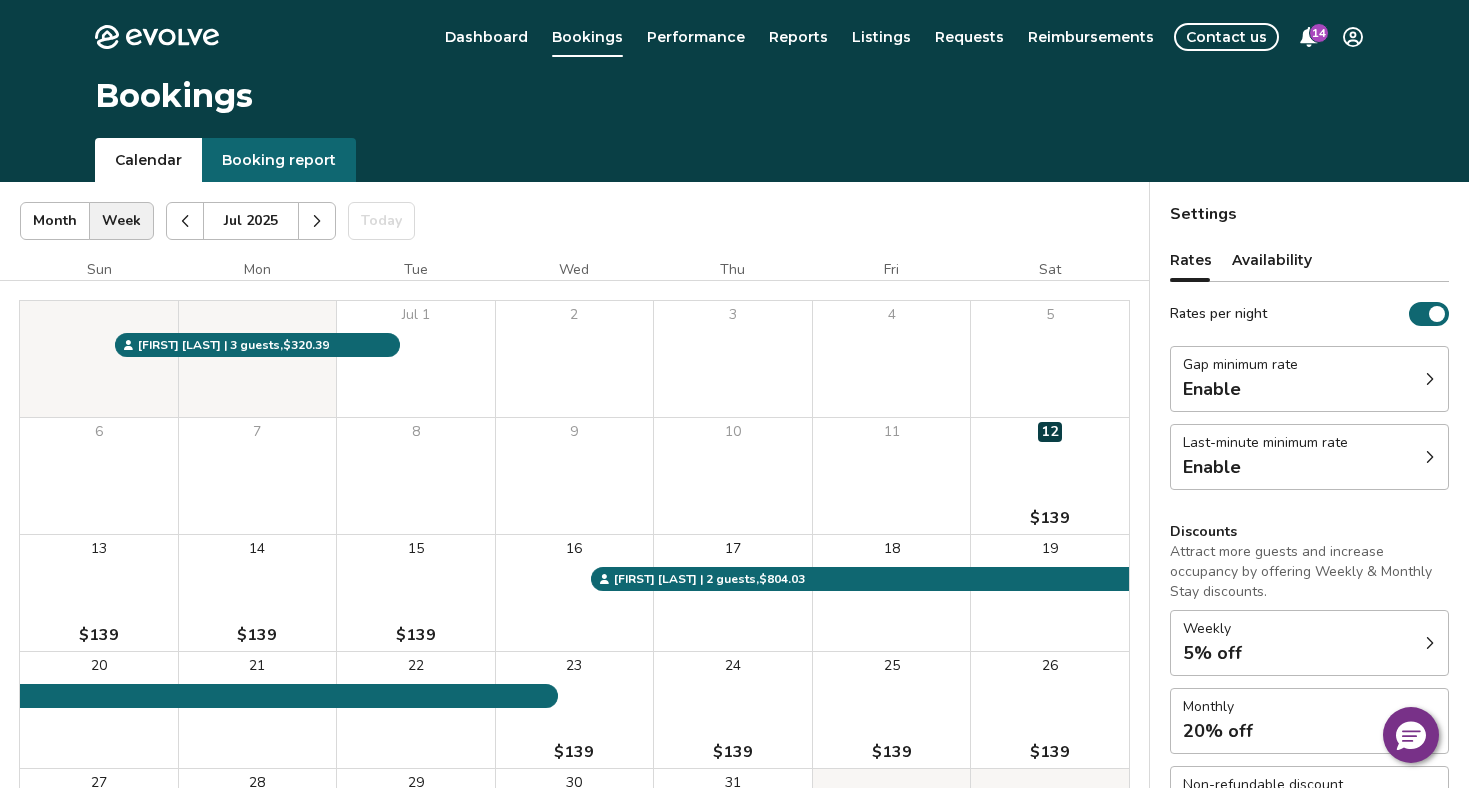 click on "Booking report" at bounding box center (279, 160) 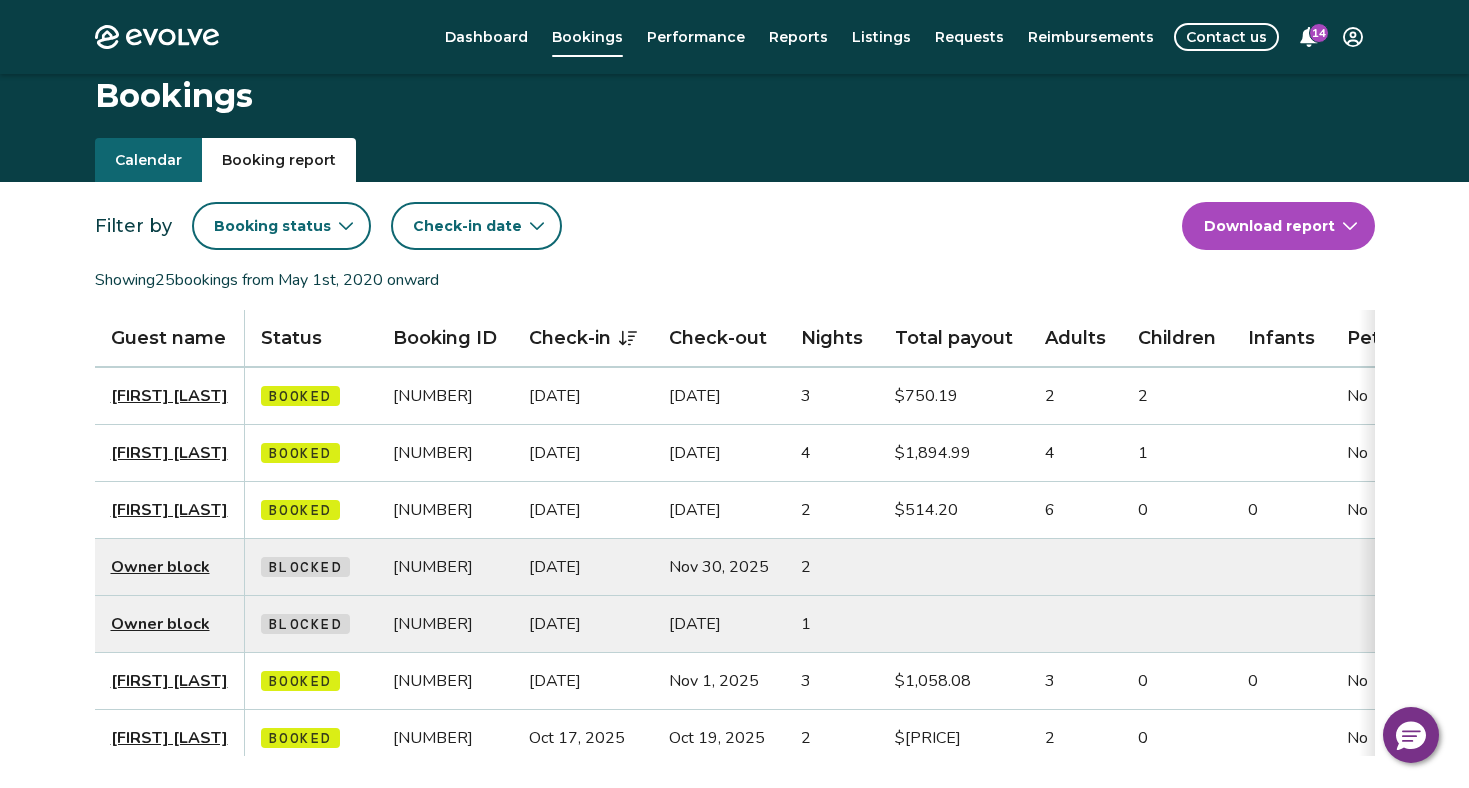 scroll, scrollTop: 2, scrollLeft: 0, axis: vertical 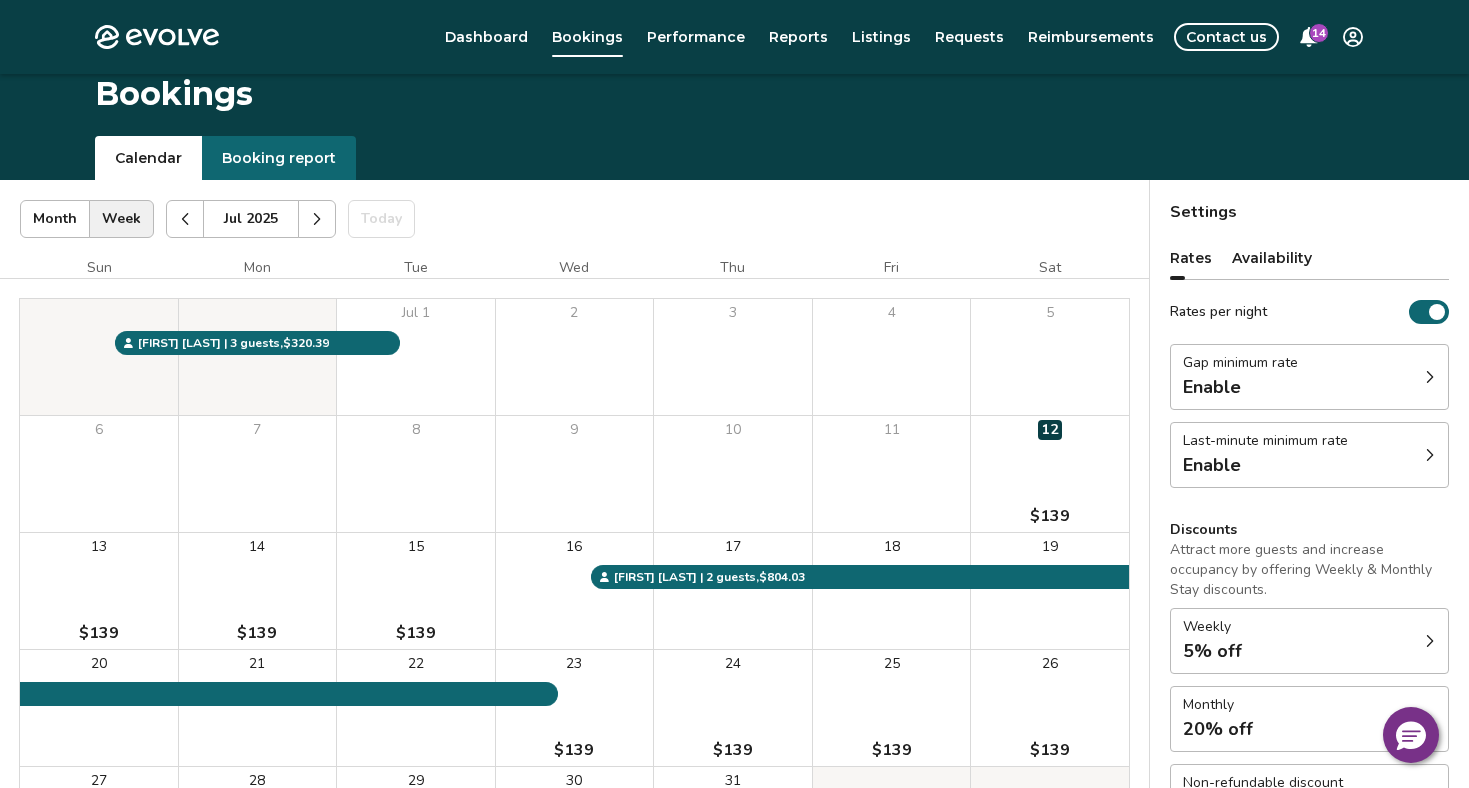 click on "Calendar" at bounding box center (148, 158) 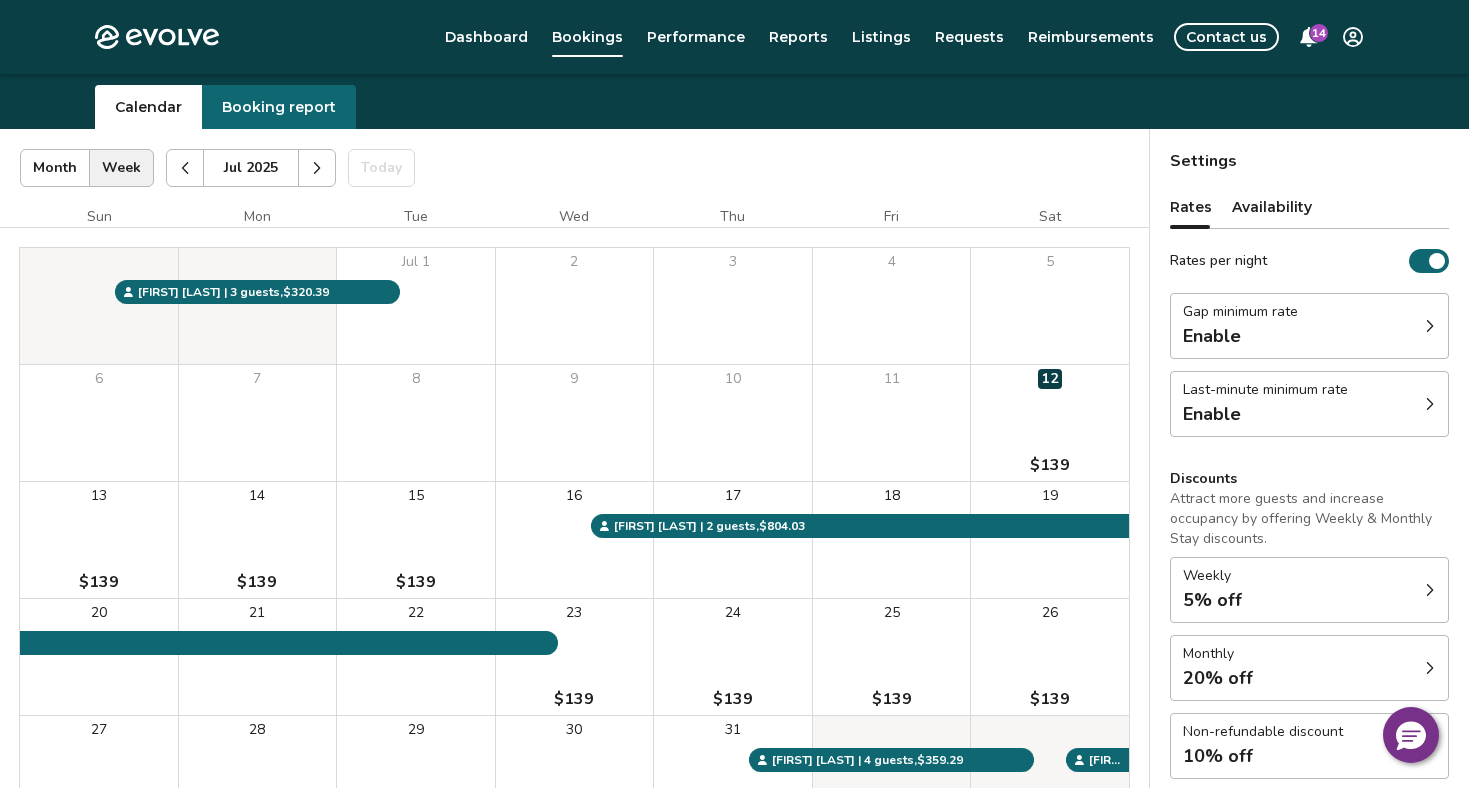 scroll, scrollTop: 20, scrollLeft: 0, axis: vertical 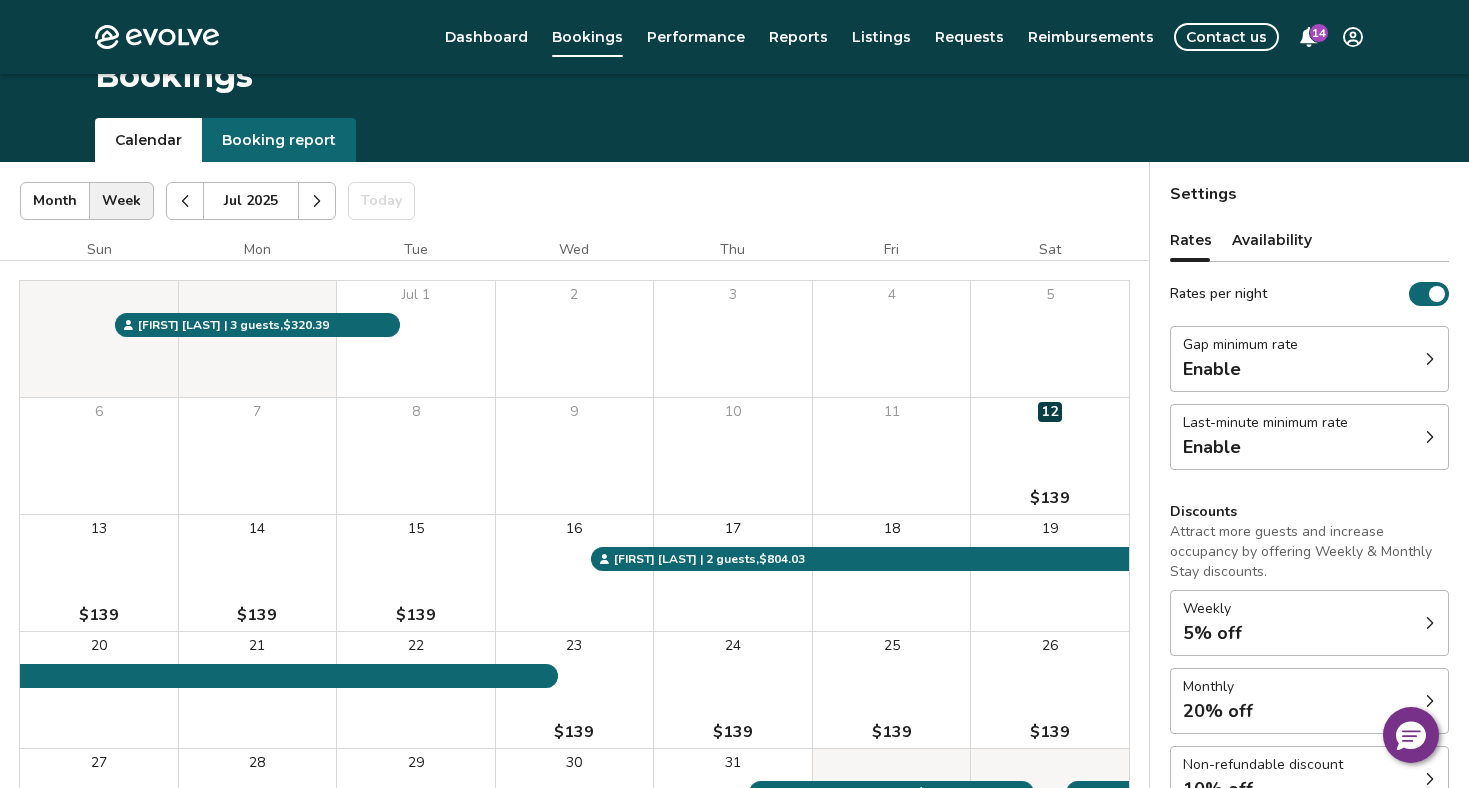 click on "Bookings" at bounding box center (734, 86) 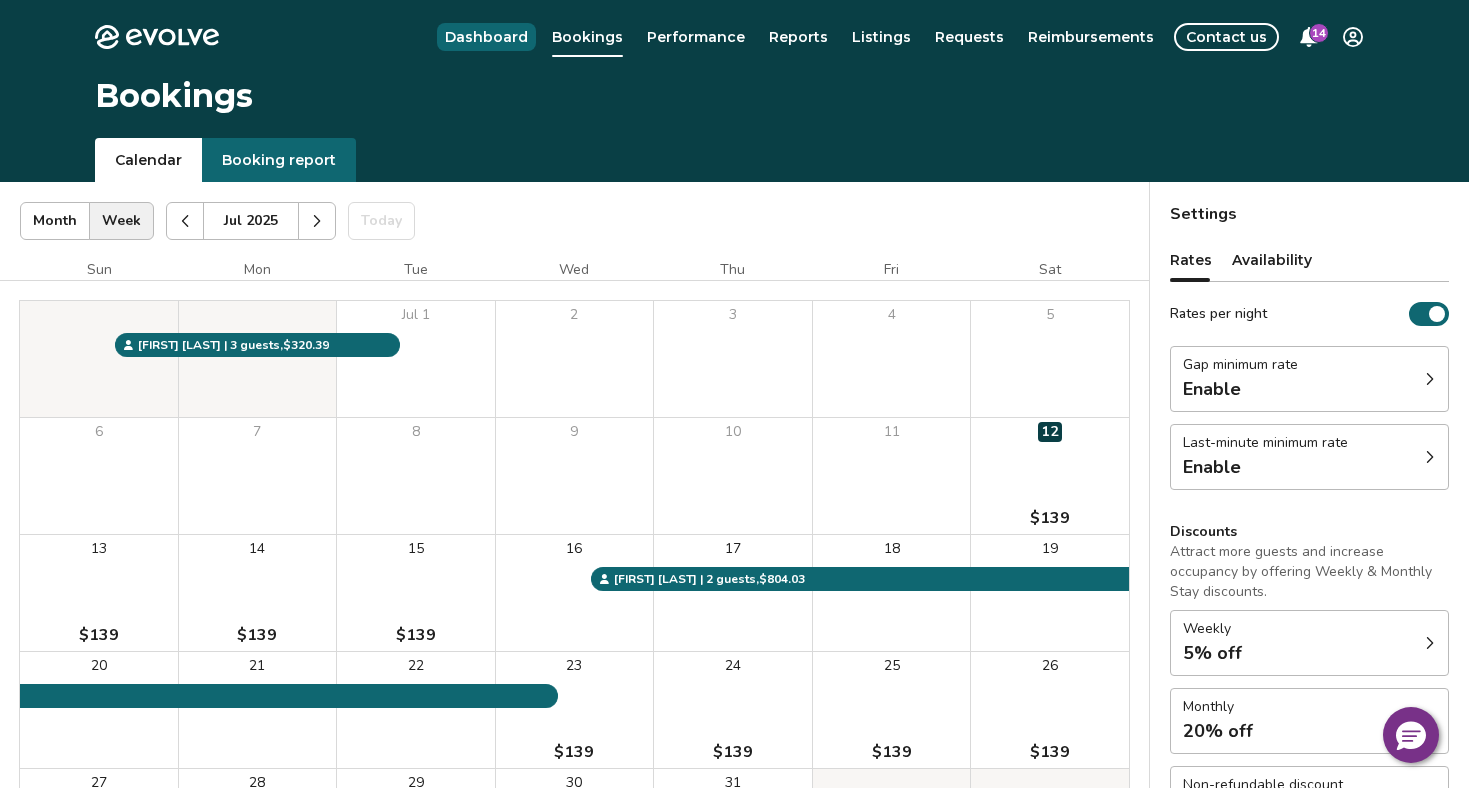 click on "Dashboard" at bounding box center (486, 37) 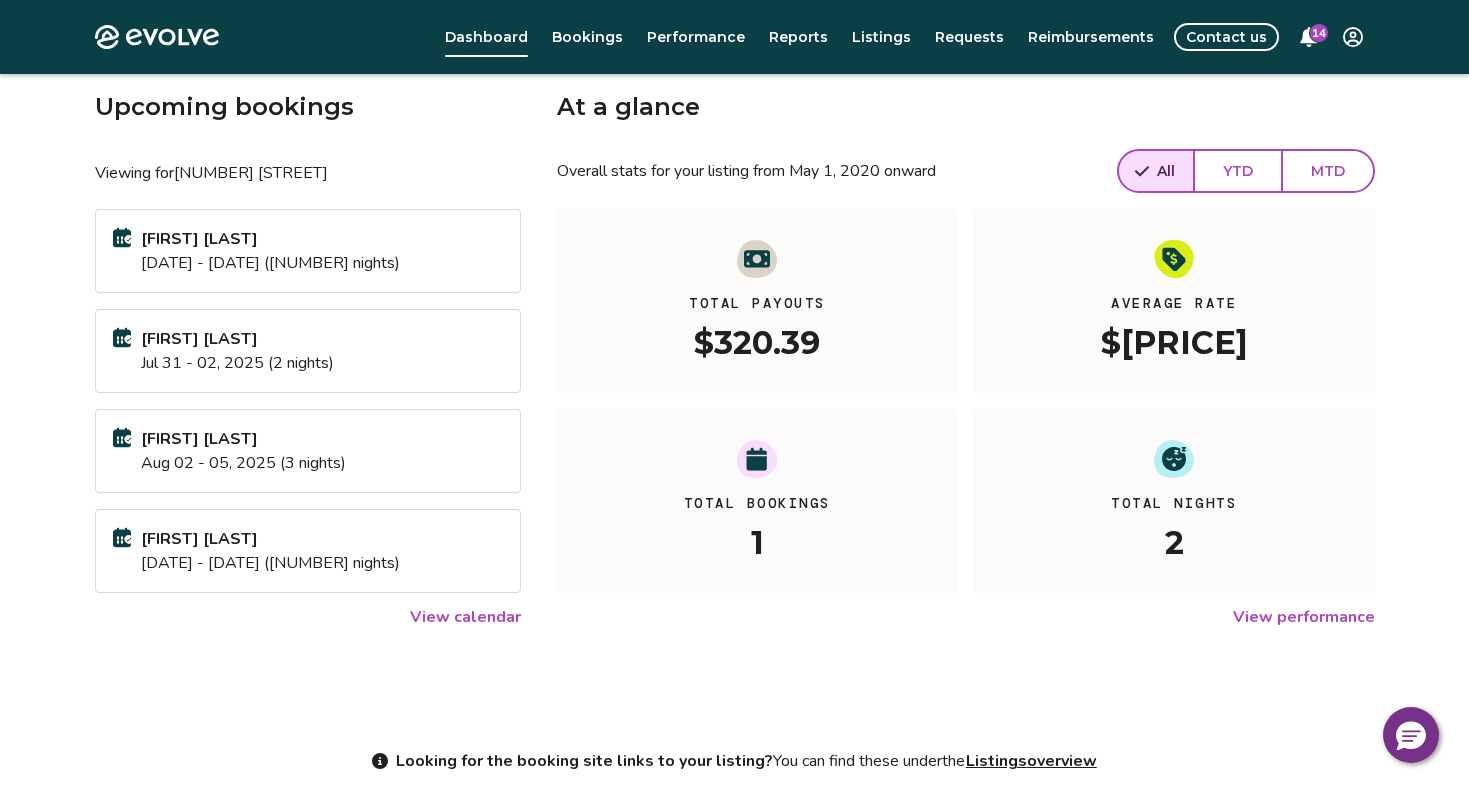 scroll, scrollTop: 96, scrollLeft: 0, axis: vertical 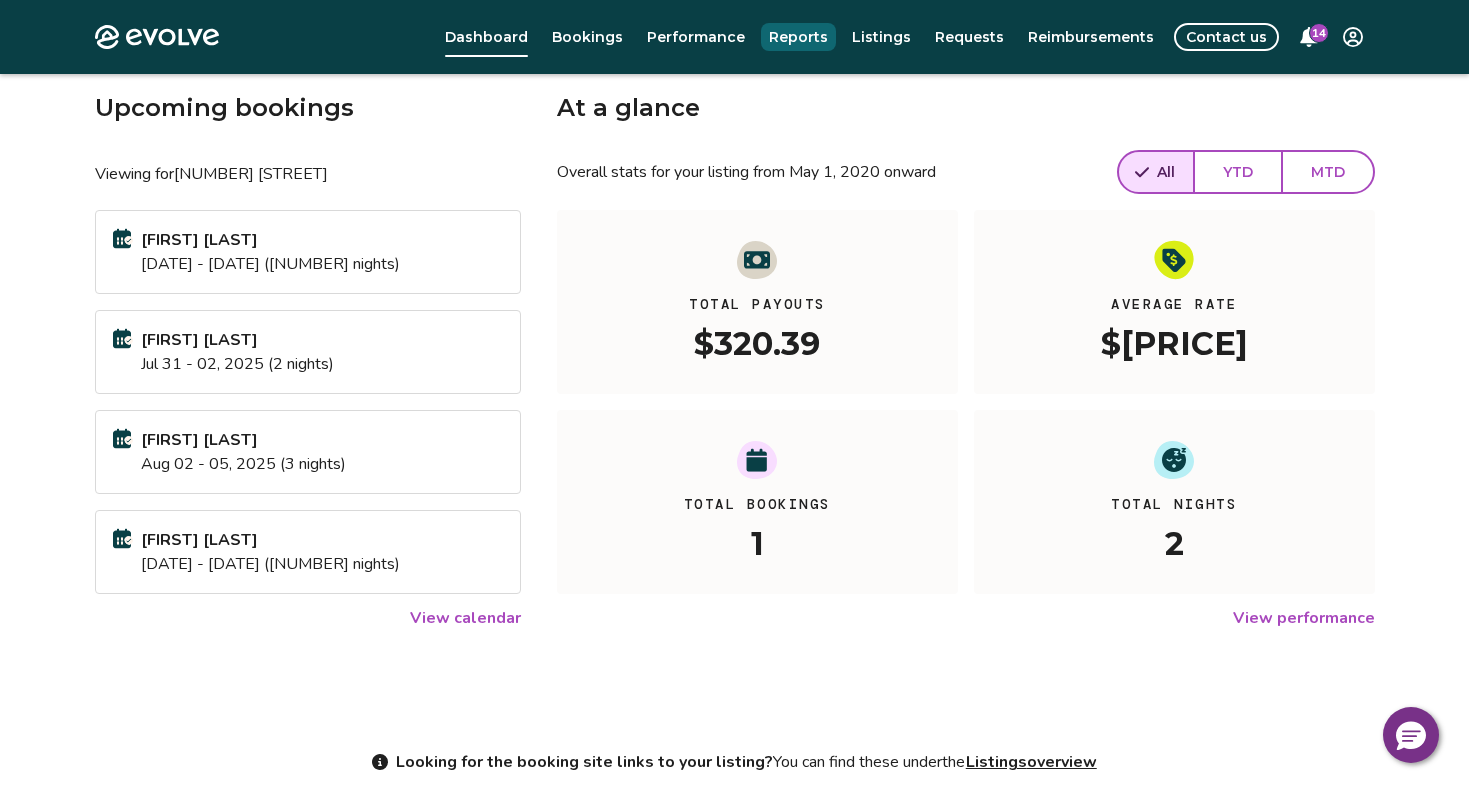 click on "Reports" at bounding box center [798, 37] 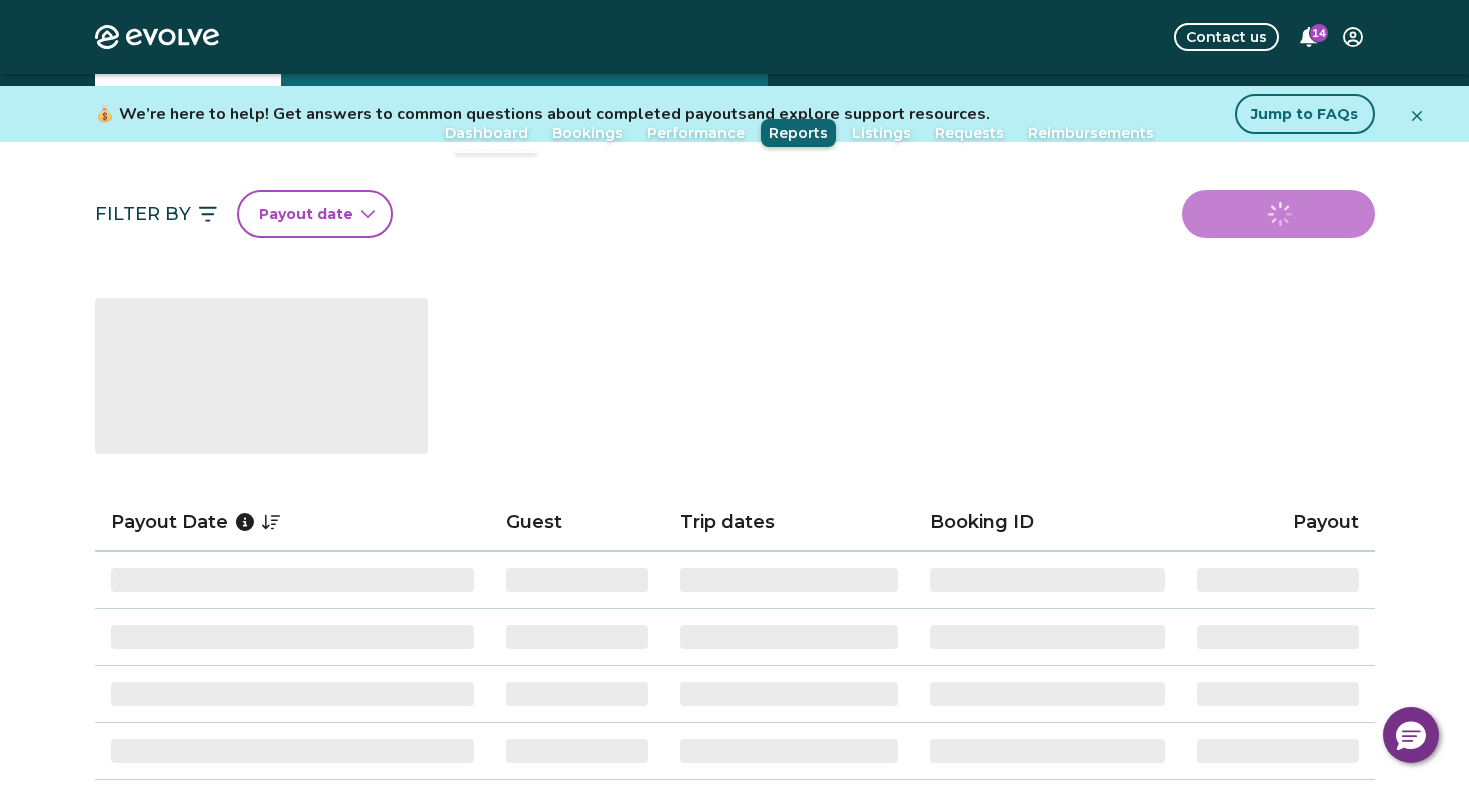 scroll, scrollTop: 0, scrollLeft: 0, axis: both 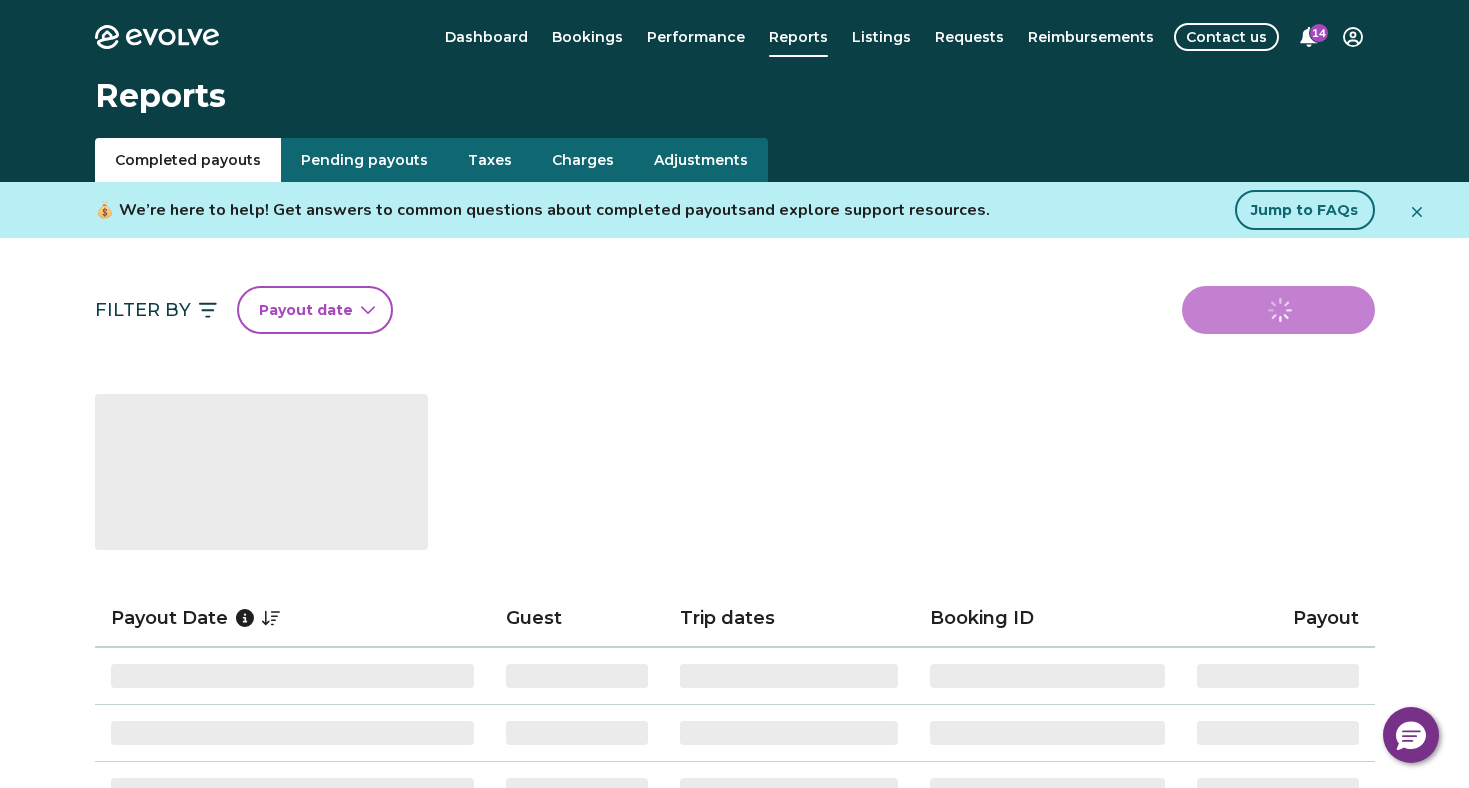 click on "14" at bounding box center [1309, 37] 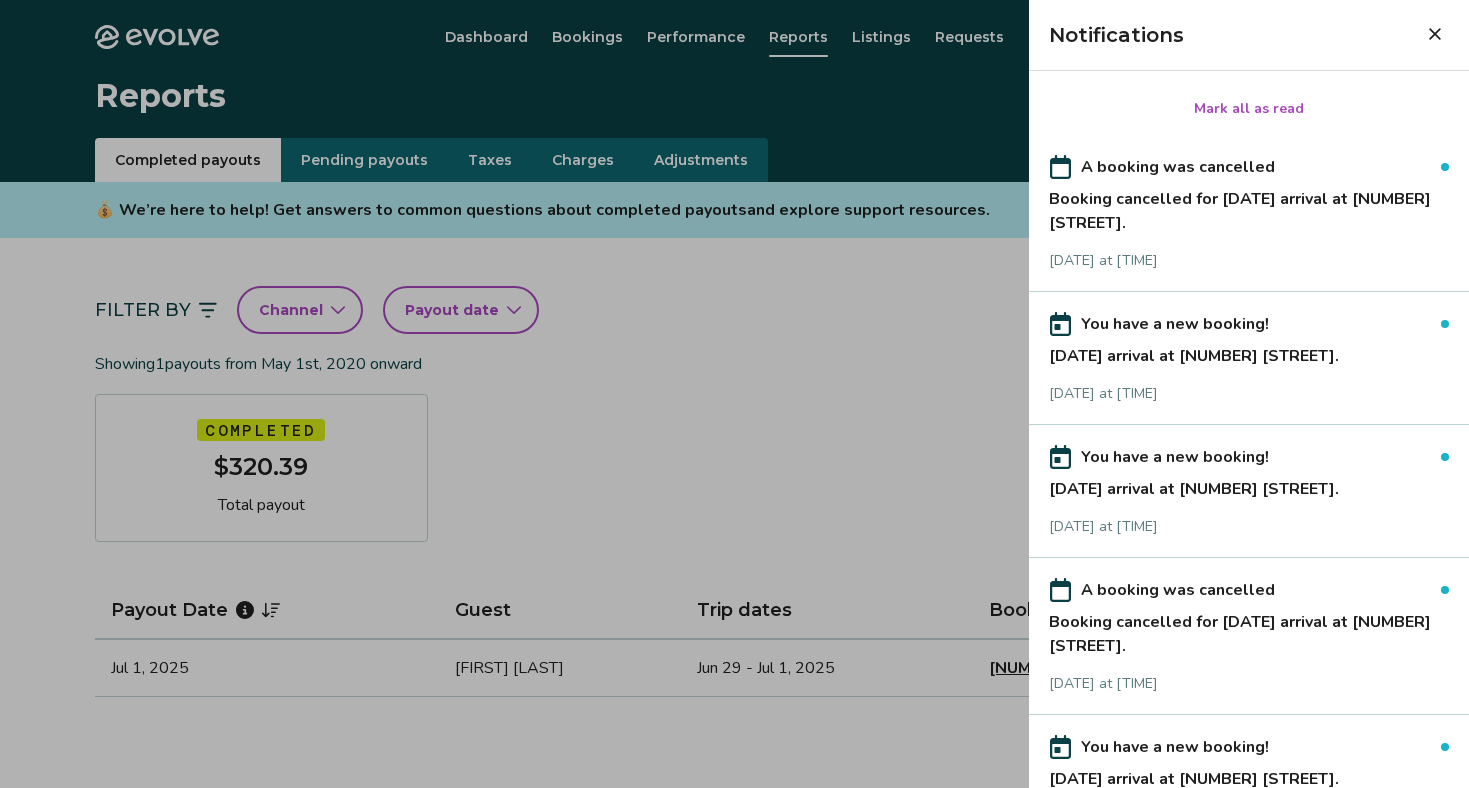 scroll, scrollTop: 0, scrollLeft: 0, axis: both 